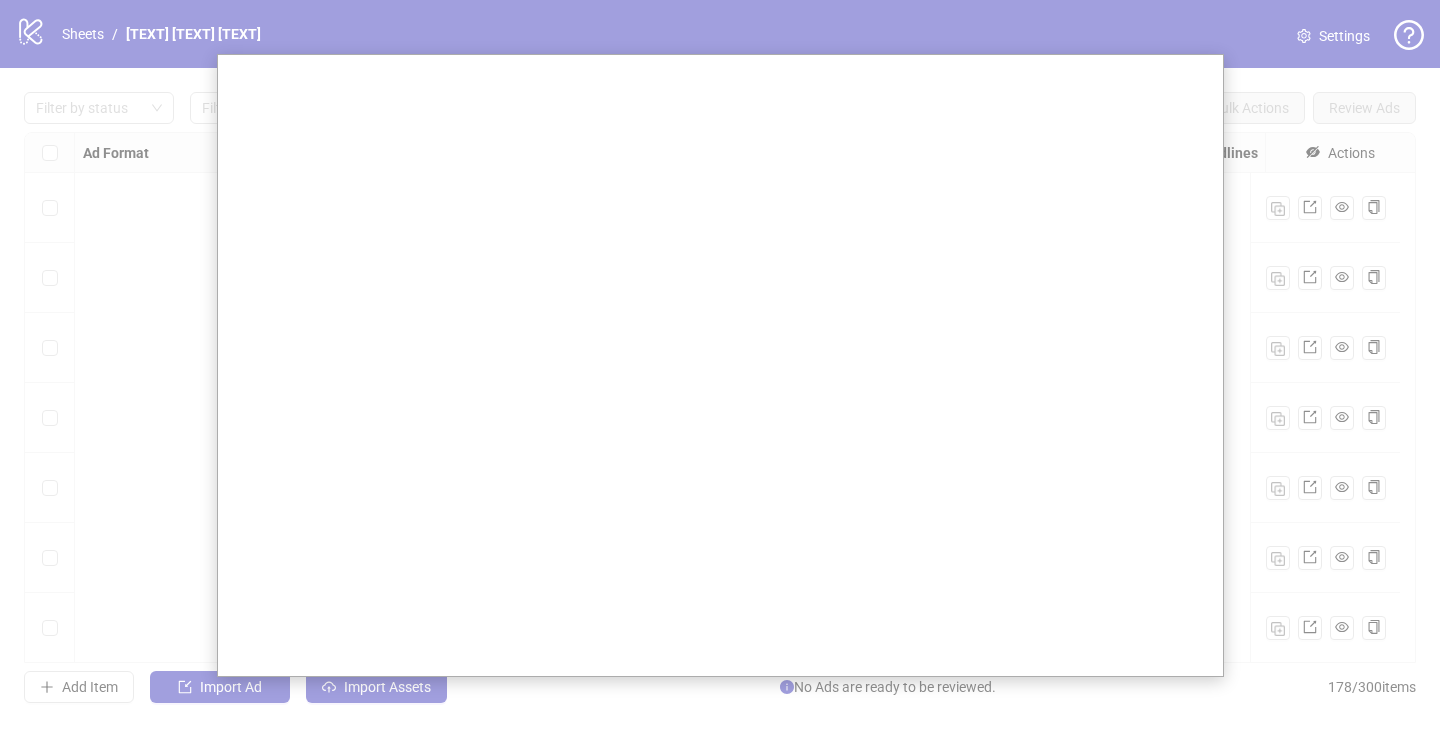 scroll, scrollTop: 0, scrollLeft: 0, axis: both 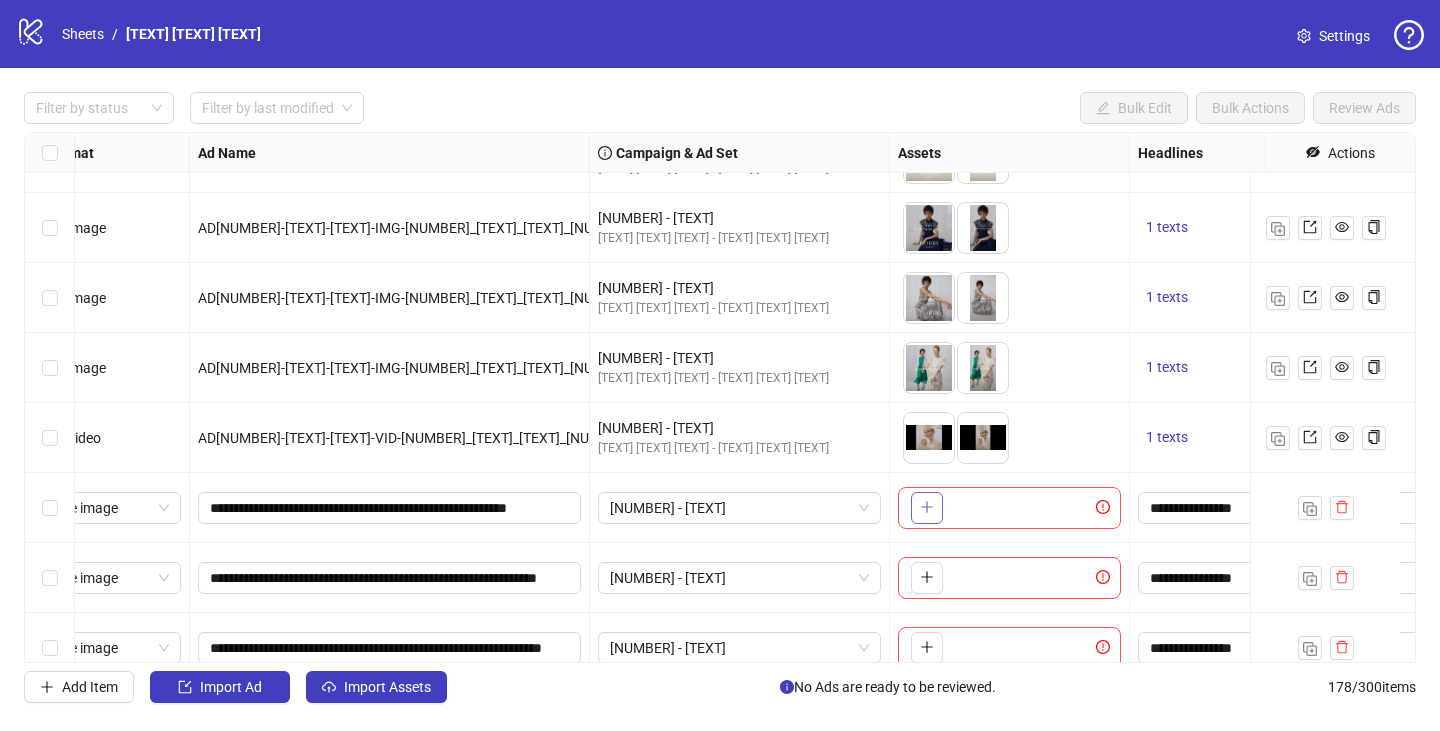 click at bounding box center (927, 507) 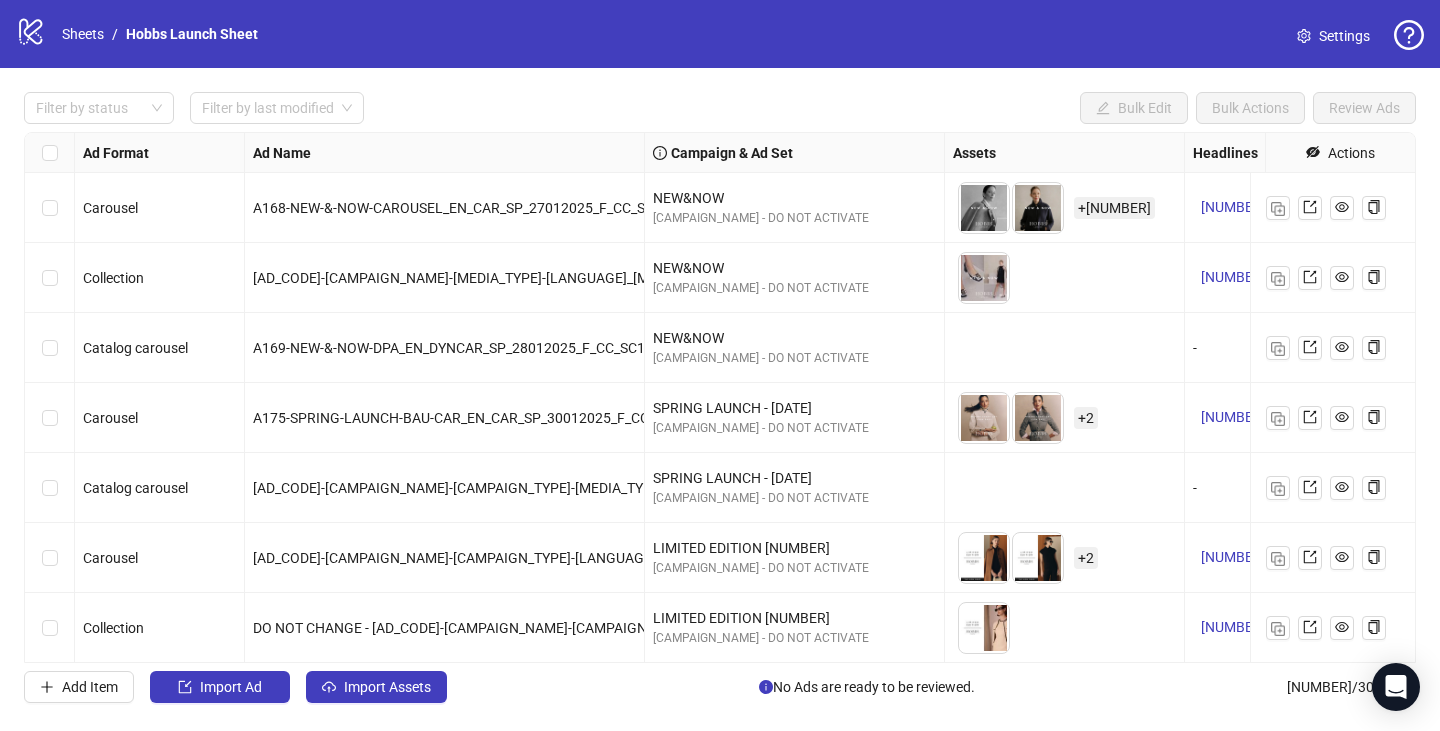 scroll, scrollTop: 0, scrollLeft: 0, axis: both 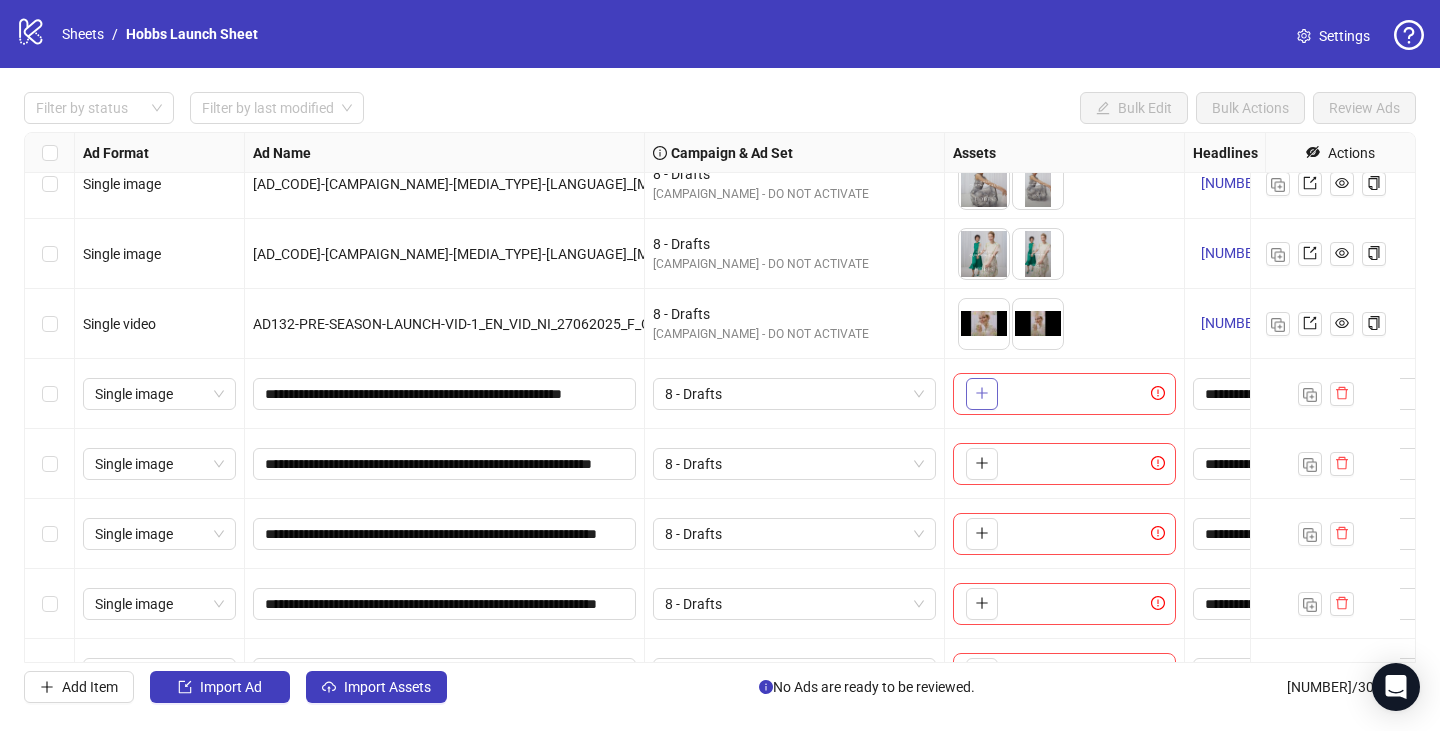 click at bounding box center (982, 393) 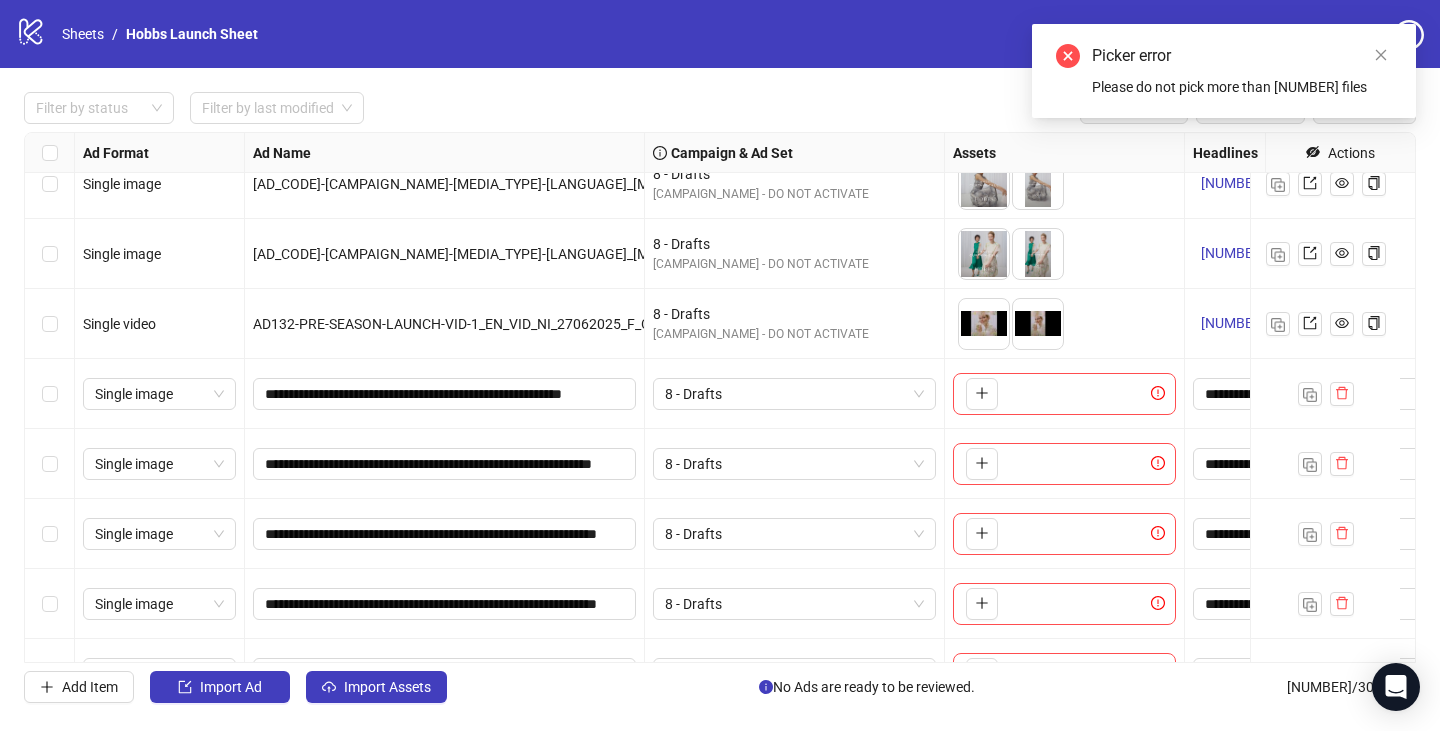 click on "**********" at bounding box center [445, 604] 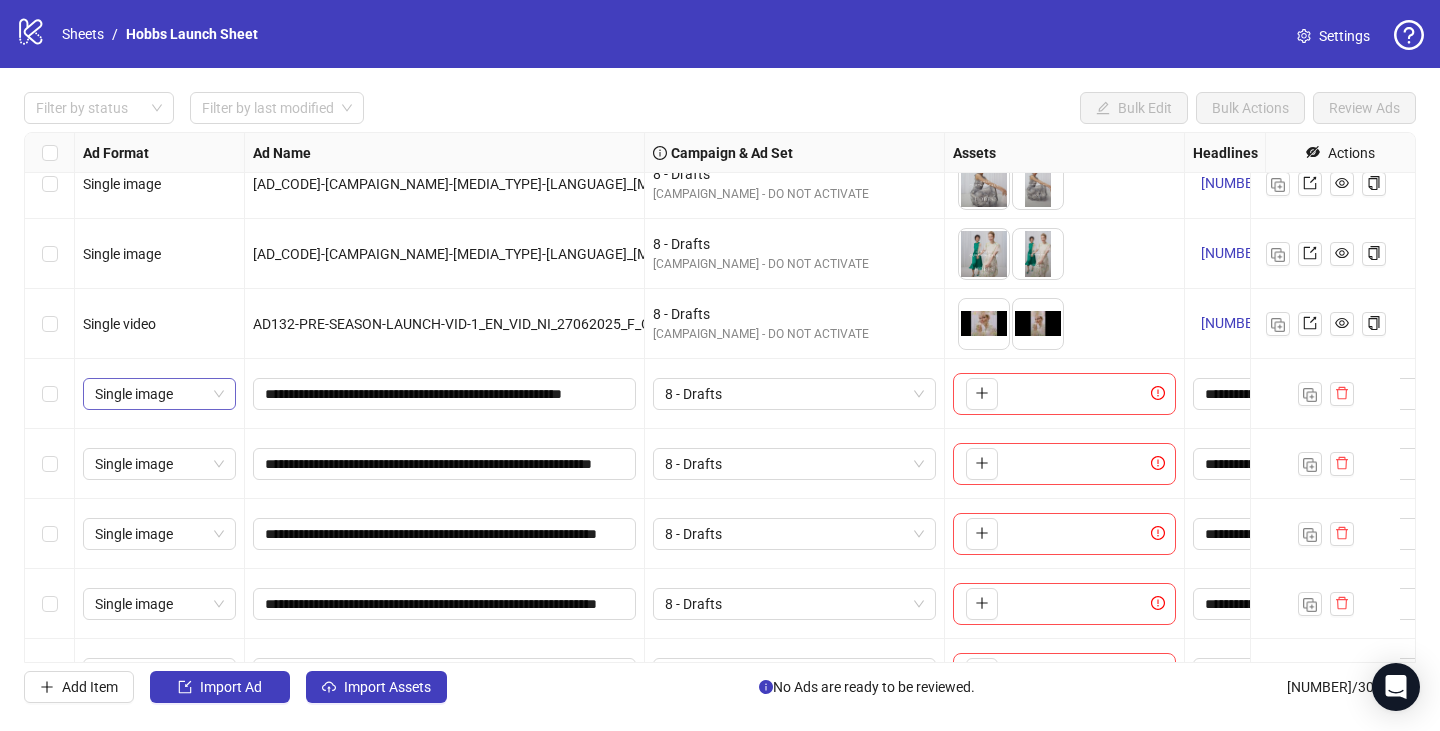 click on "Single image" at bounding box center [159, 394] 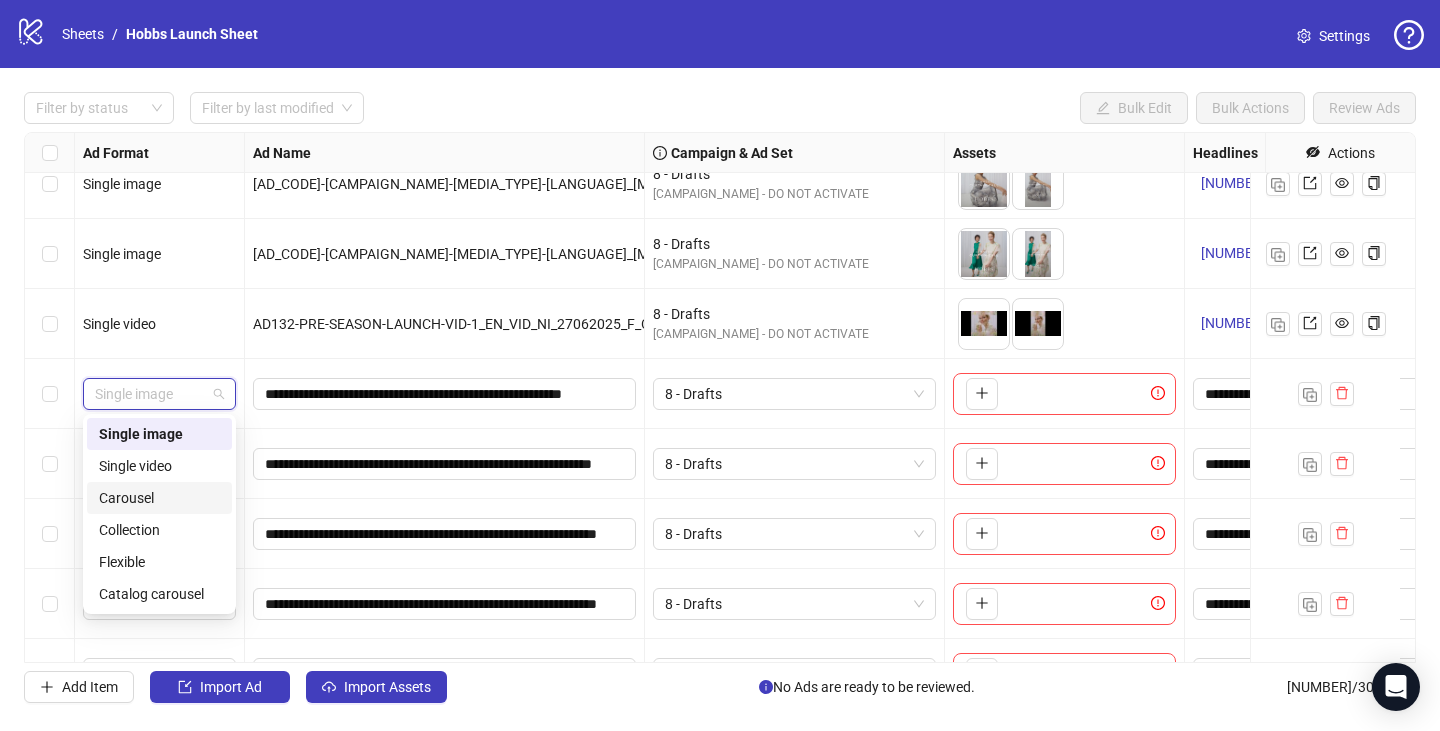 click on "Carousel" at bounding box center (159, 498) 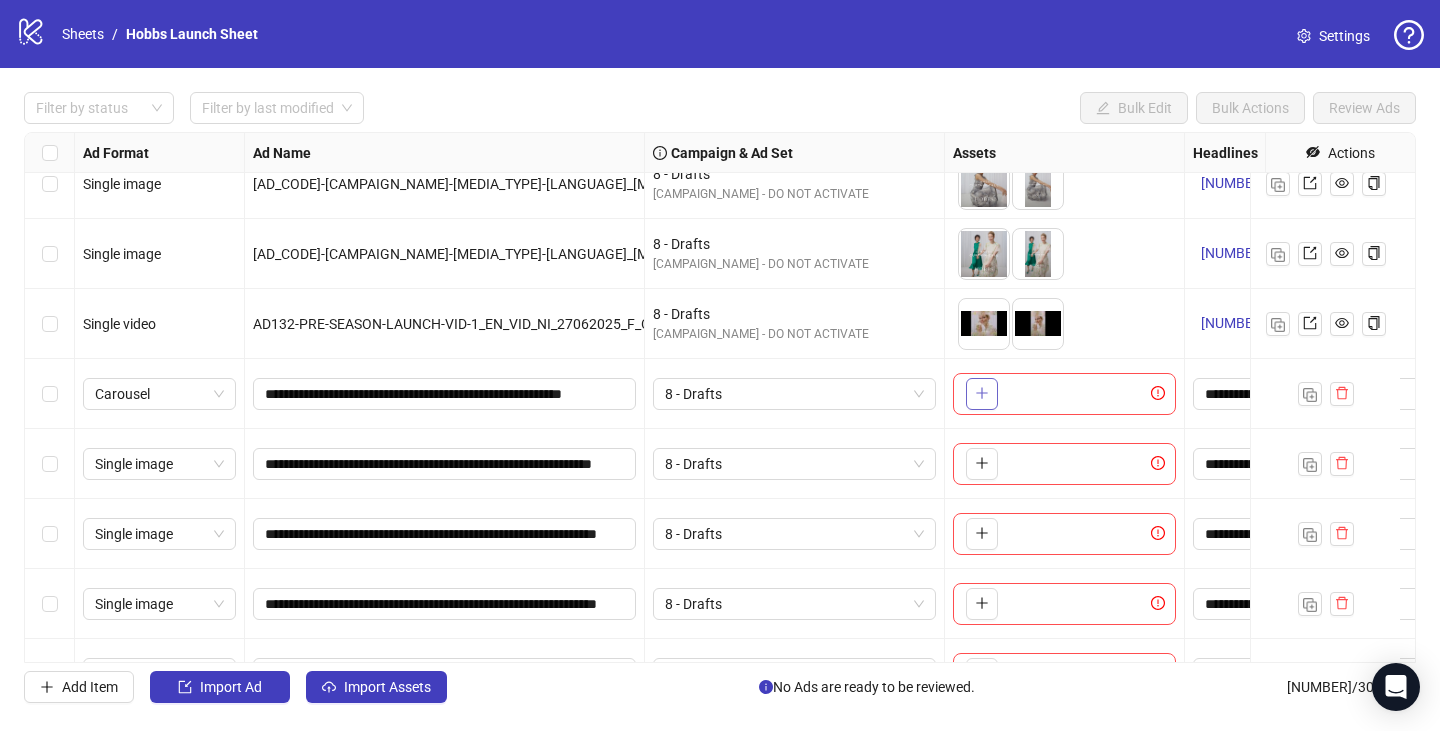 click at bounding box center (982, 394) 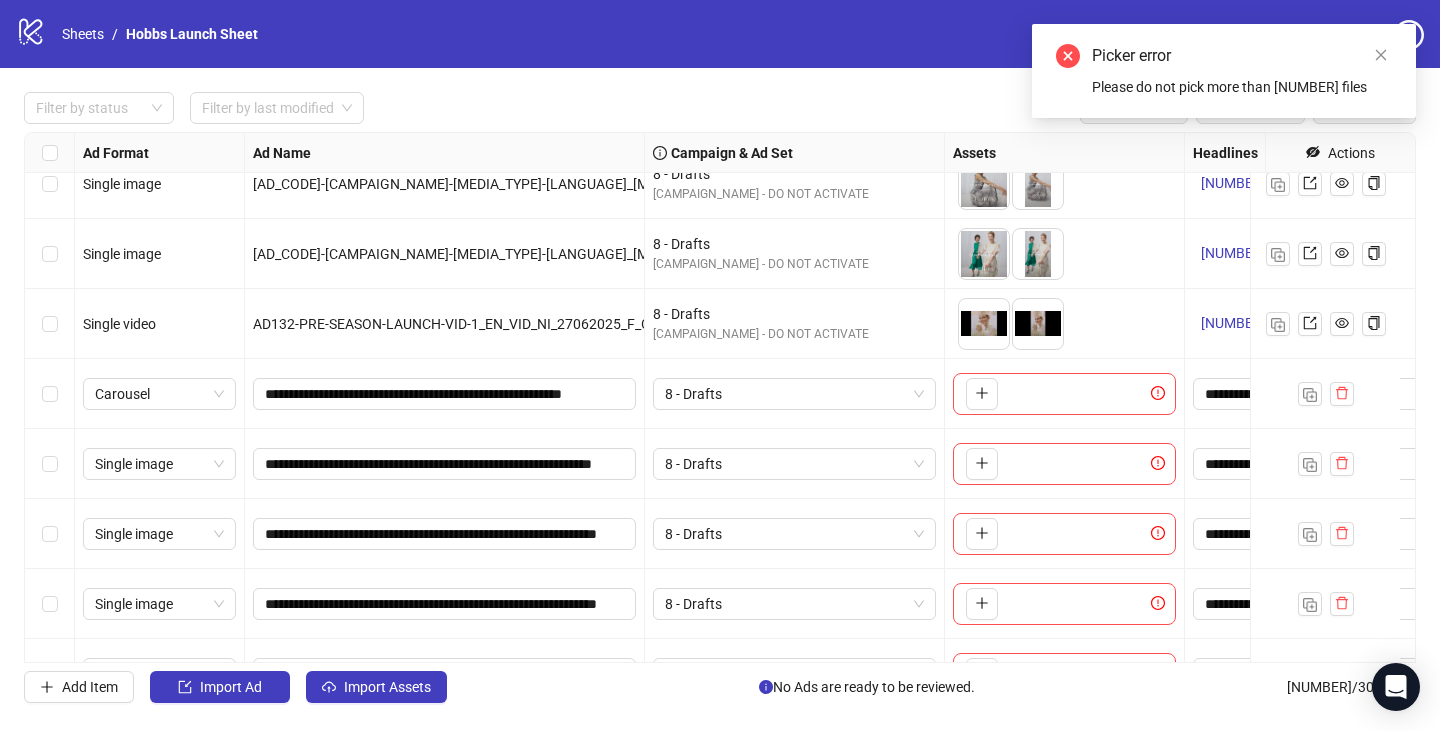 click on "**********" at bounding box center (445, 674) 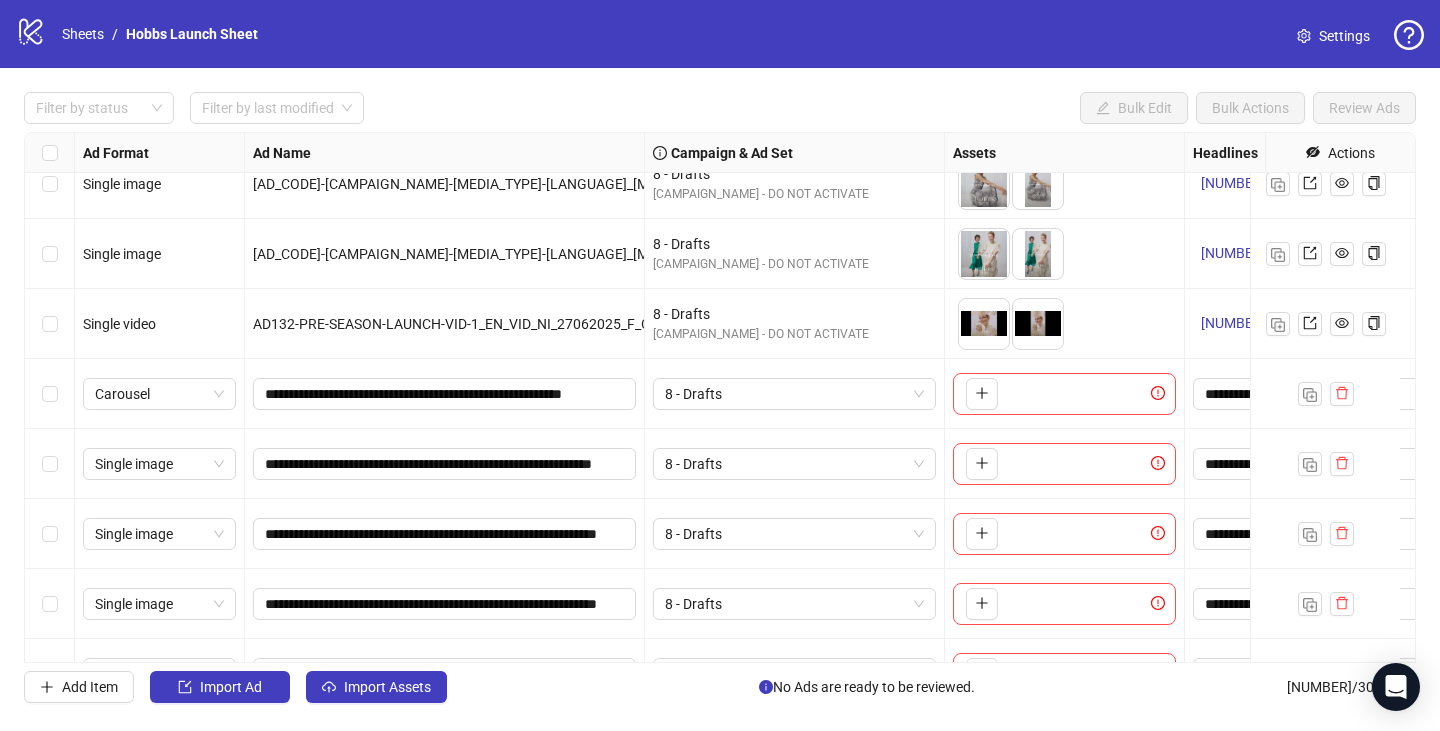click on "To pick up a draggable item, press the space bar.
While dragging, use the arrow keys to move the item.
Press space again to drop the item in its new position, or press escape to cancel." at bounding box center [1064, 324] 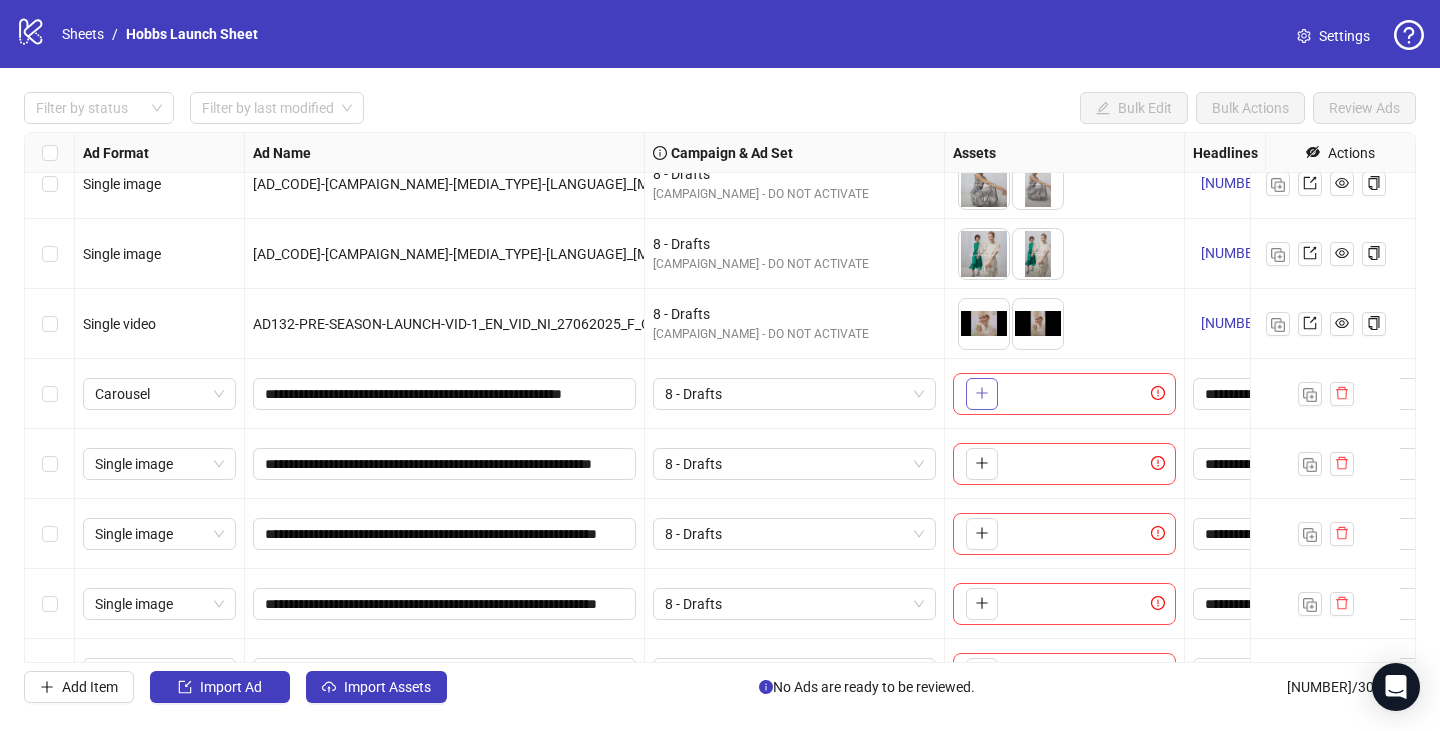 click at bounding box center (982, 393) 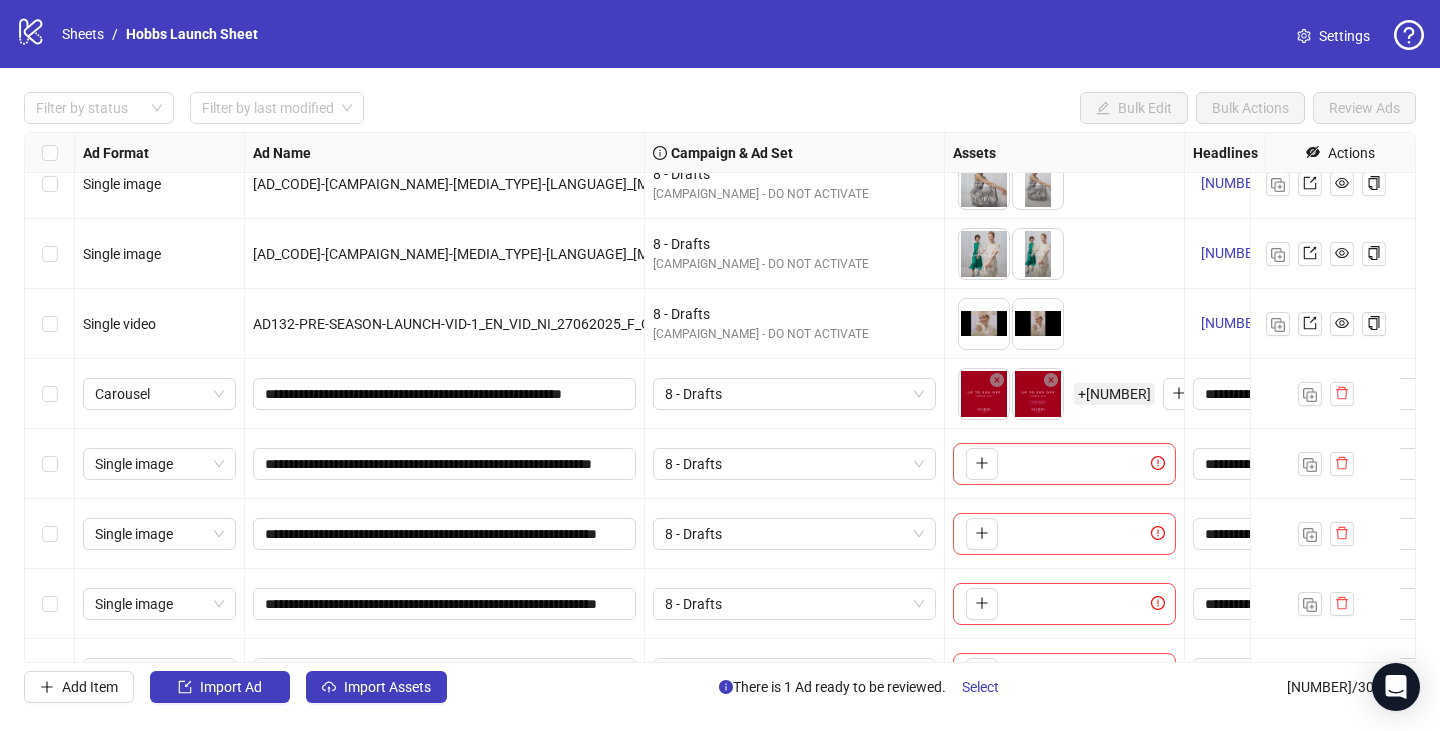 scroll, scrollTop: 11821, scrollLeft: 0, axis: vertical 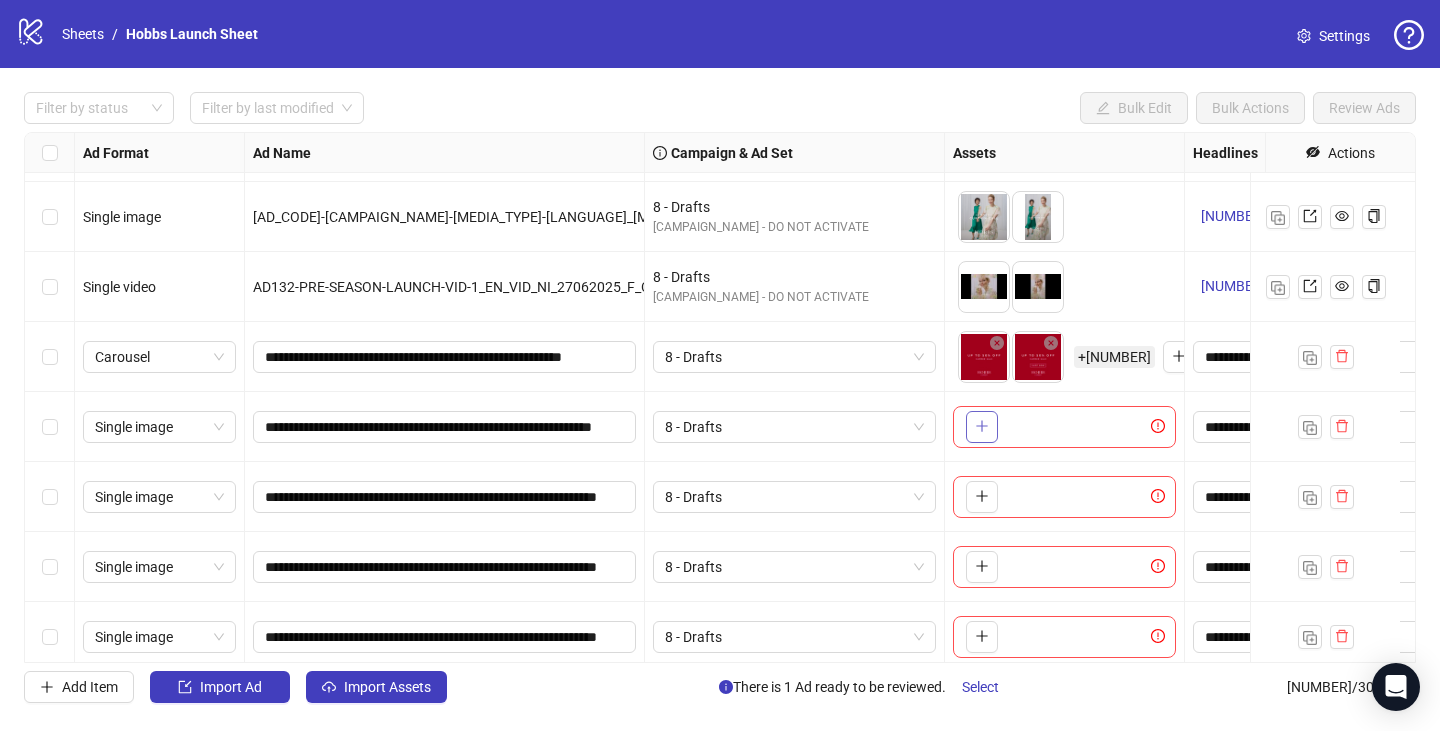 click at bounding box center [982, 427] 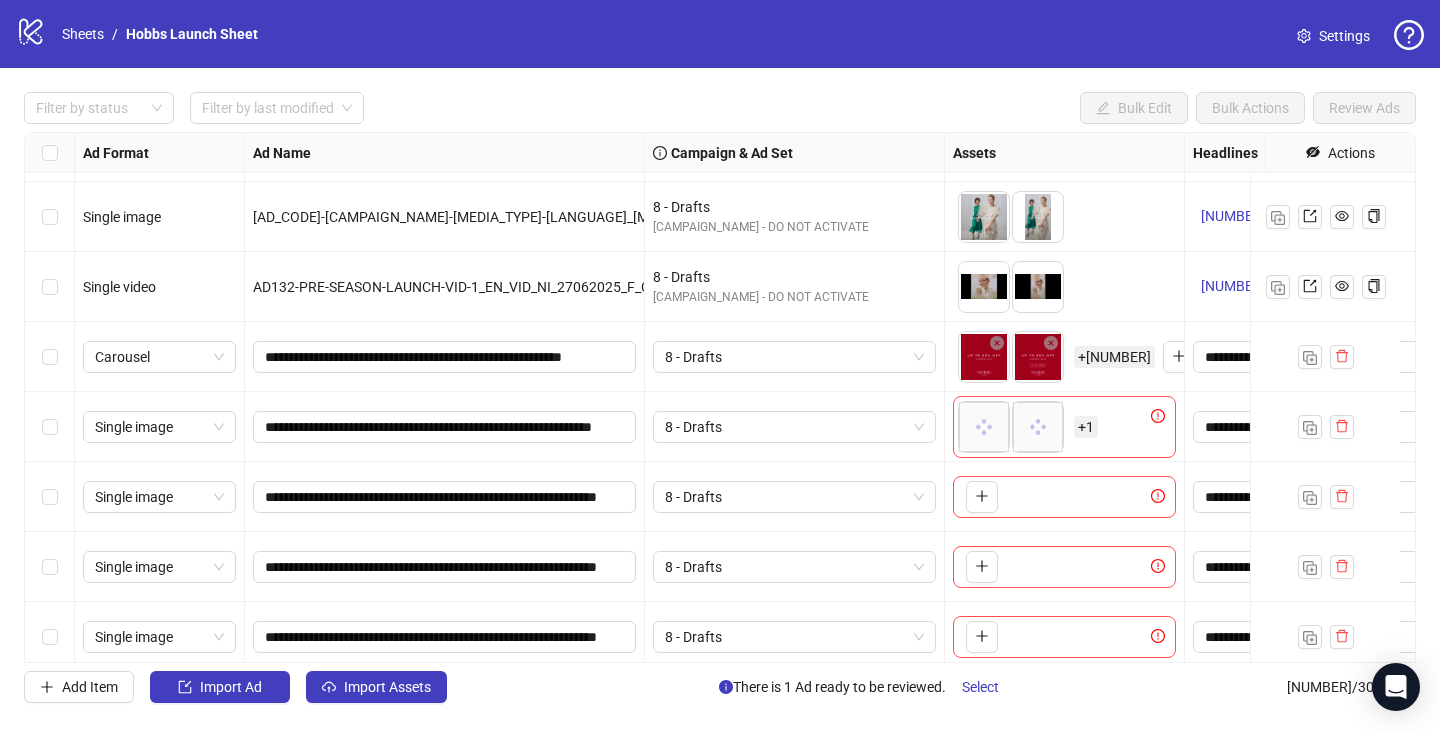 click on "+ 1" at bounding box center [1086, 427] 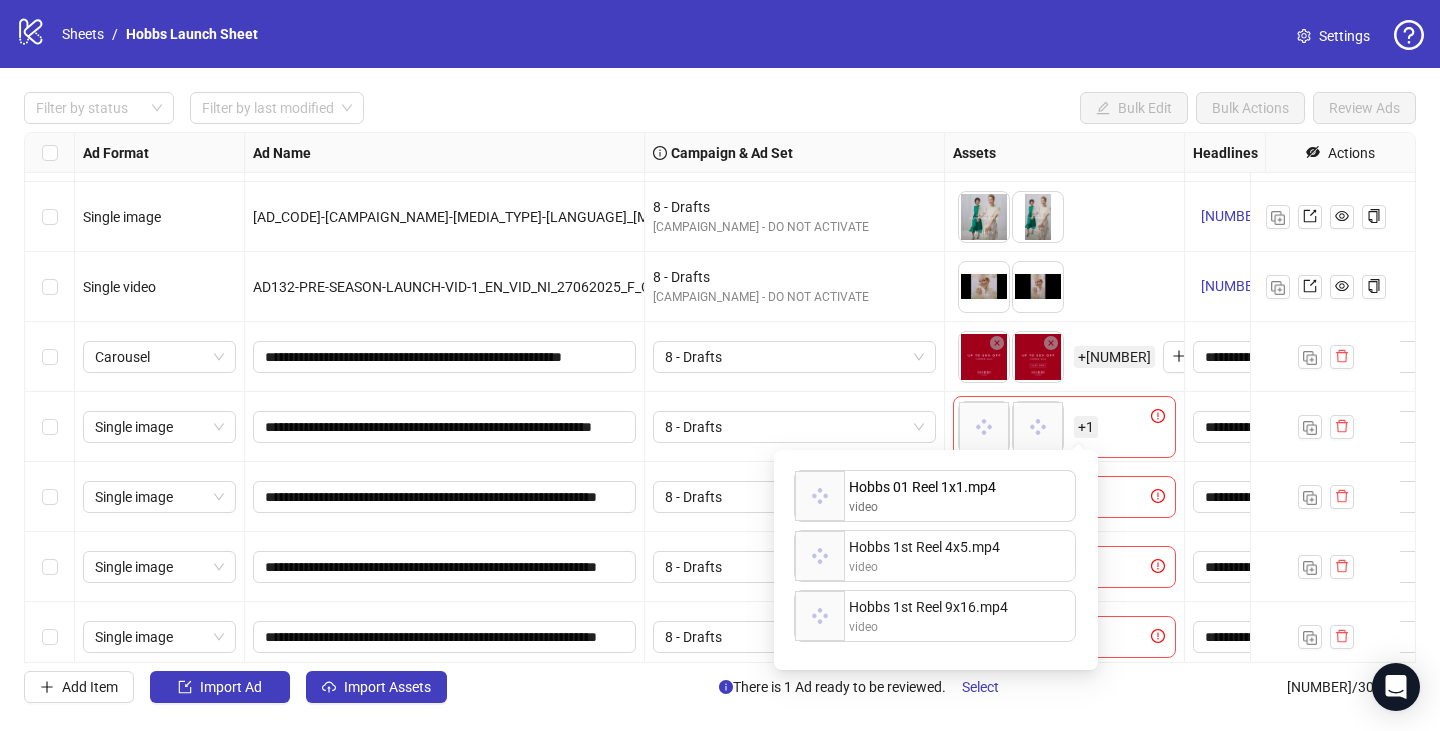 drag, startPoint x: 1006, startPoint y: 616, endPoint x: 1024, endPoint y: 489, distance: 128.26924 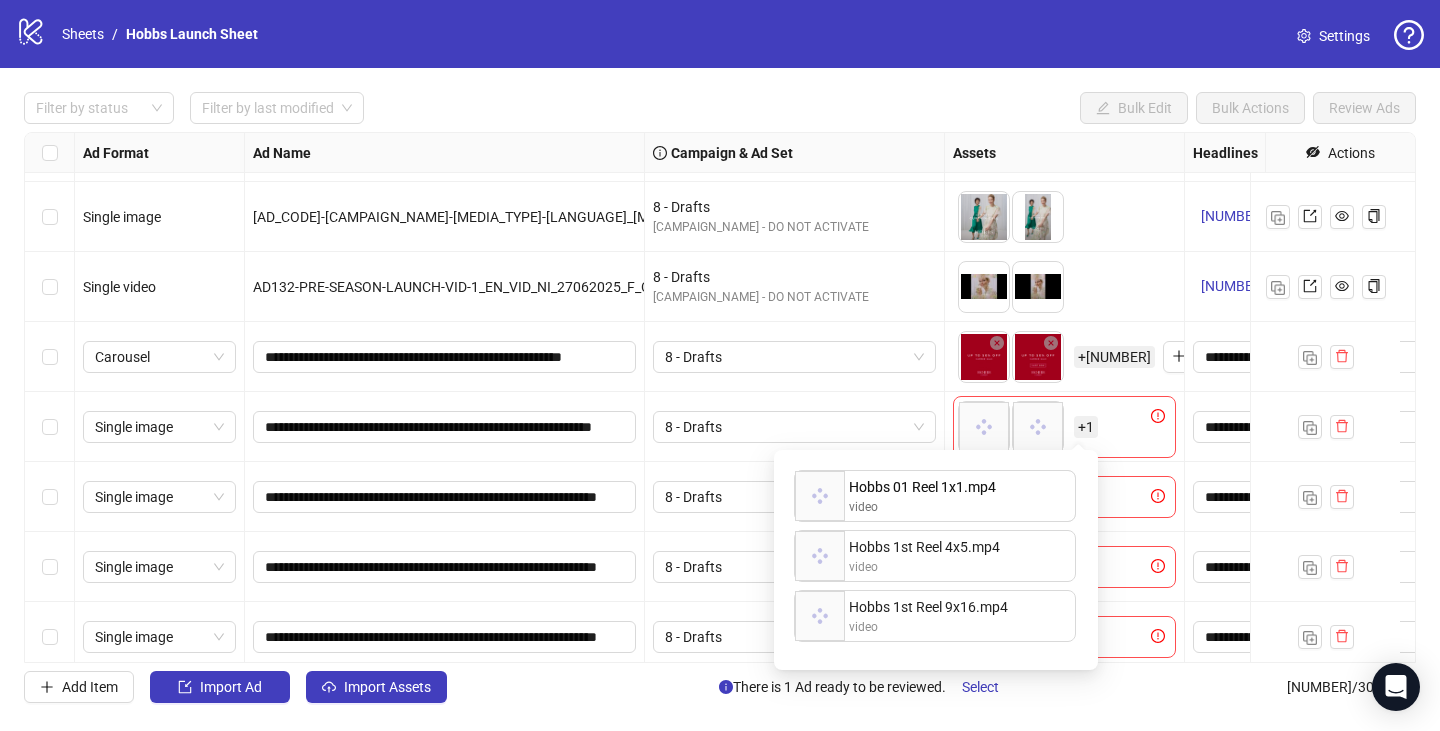 click on "[PRODUCT_NAME] [REEL_TYPE] [FORMAT] video [PRODUCT_NAME] [REEL_TYPE] [FORMAT] video [PRODUCT_NAME] [REEL_TYPE] [FORMAT] video [PRODUCT_NAME] [REEL_TYPE] [FORMAT] video
To pick up a draggable item, press the space bar.
While dragging, use the arrow keys to move the item.
Press space again to drop the item in its new position, or press escape to cancel.
Draggable item [UUID] was moved over droppable area [UUID]." at bounding box center (936, 560) 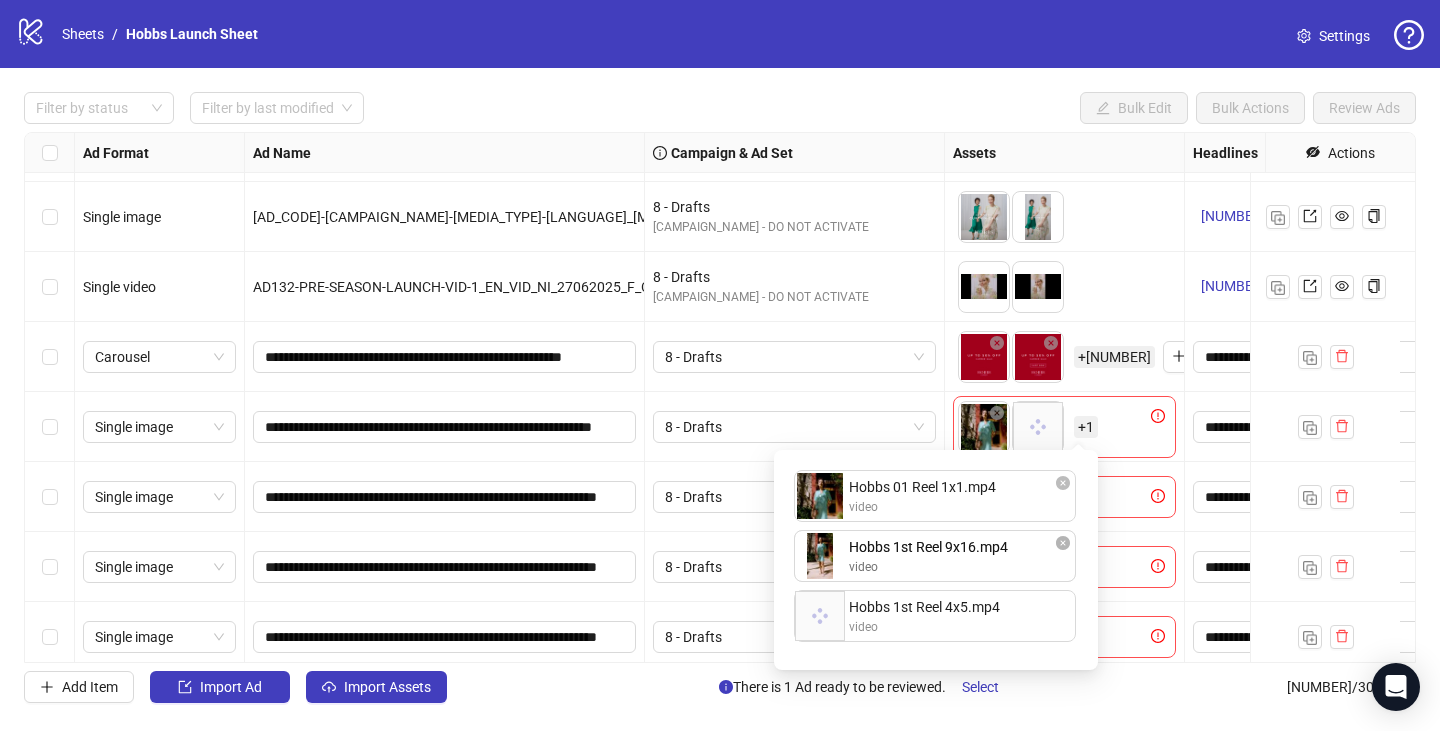 drag, startPoint x: 969, startPoint y: 610, endPoint x: 975, endPoint y: 561, distance: 49.365982 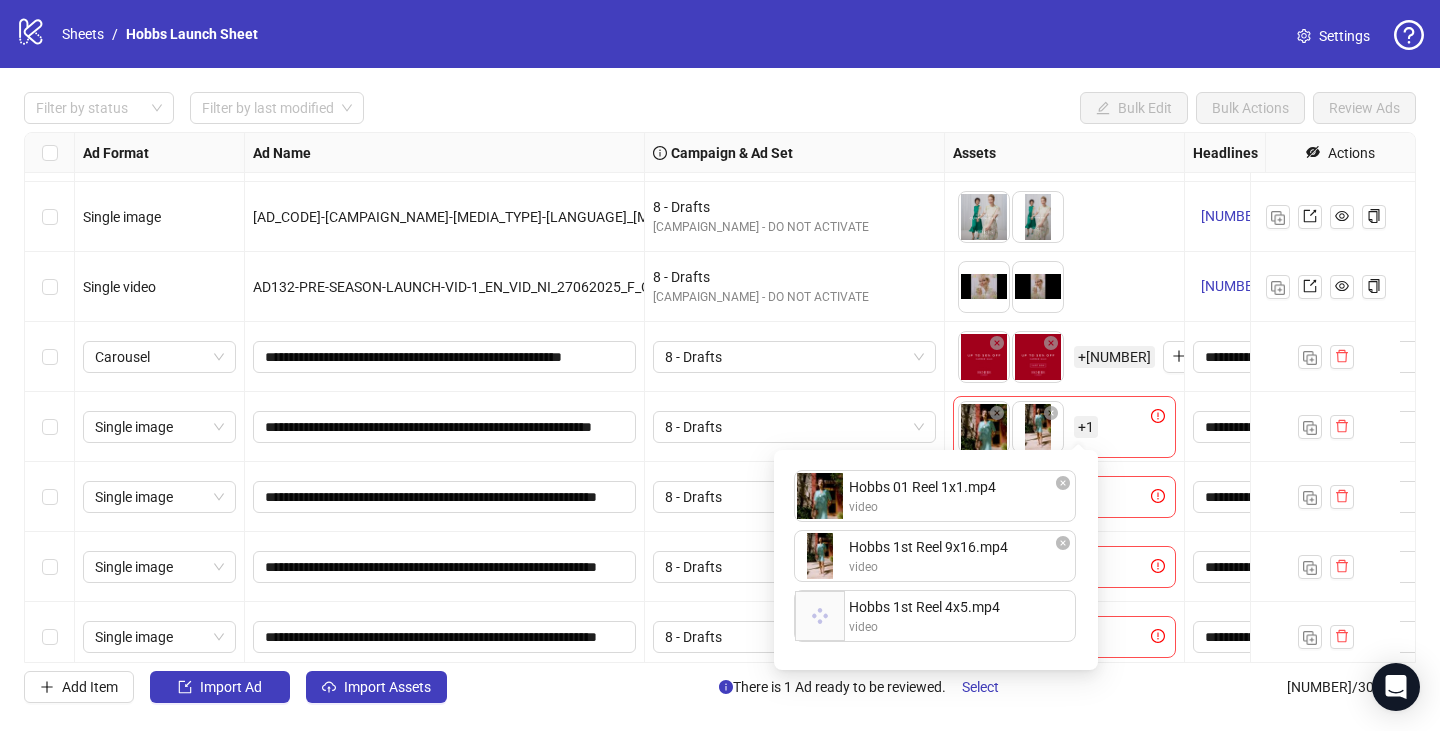 click on "To pick up a draggable item, press the space bar.
While dragging, use the arrow keys to move the item.
Press space again to drop the item in its new position, or press escape to cancel.
+ 4" at bounding box center [1064, 357] 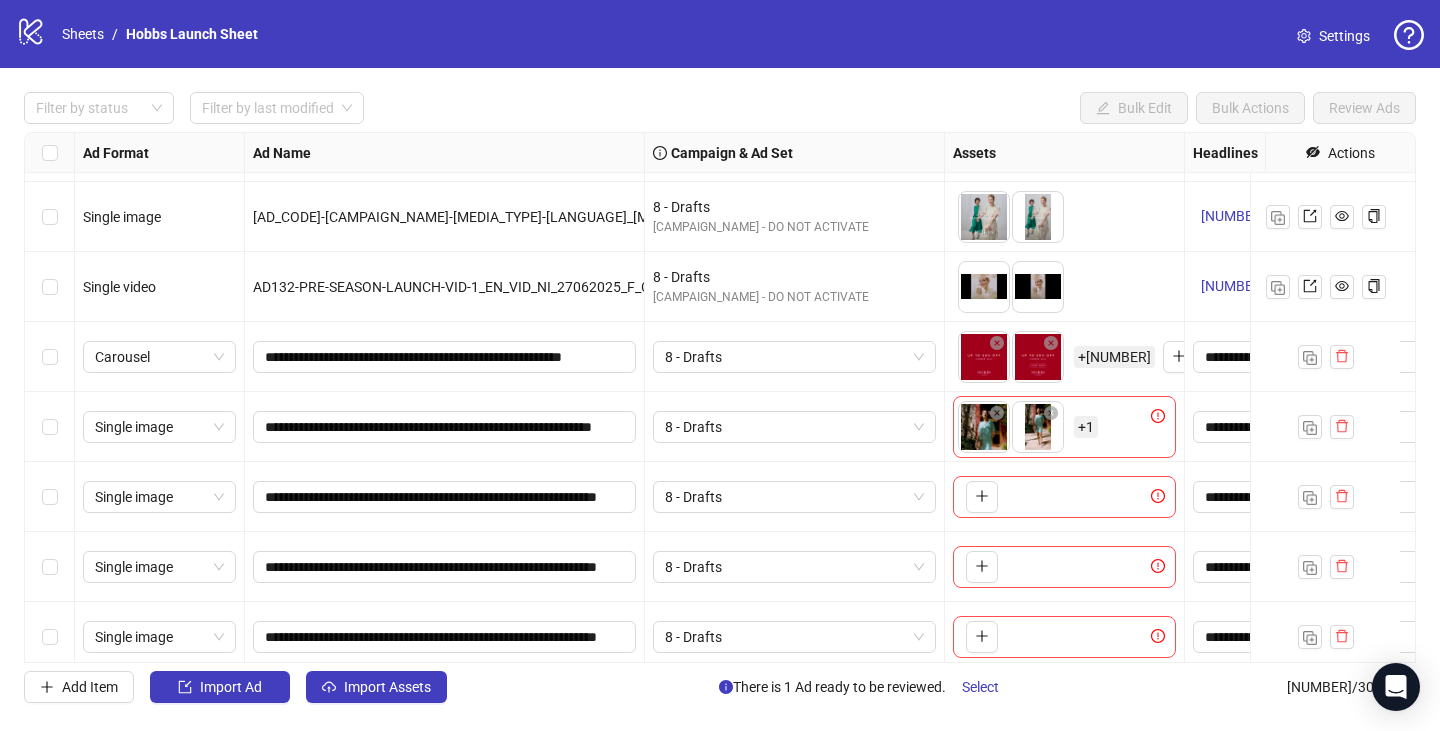 scroll, scrollTop: 11849, scrollLeft: 0, axis: vertical 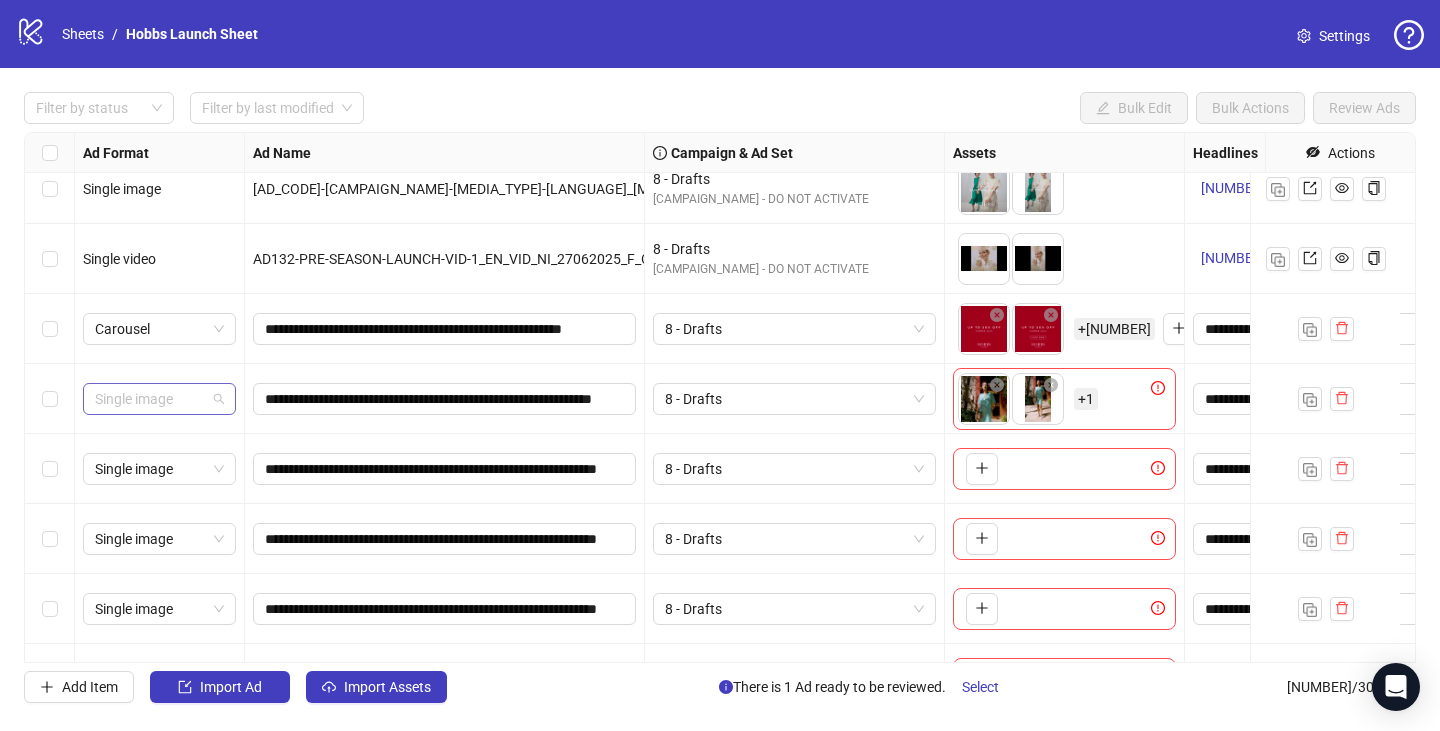 click on "Single image" at bounding box center [159, 399] 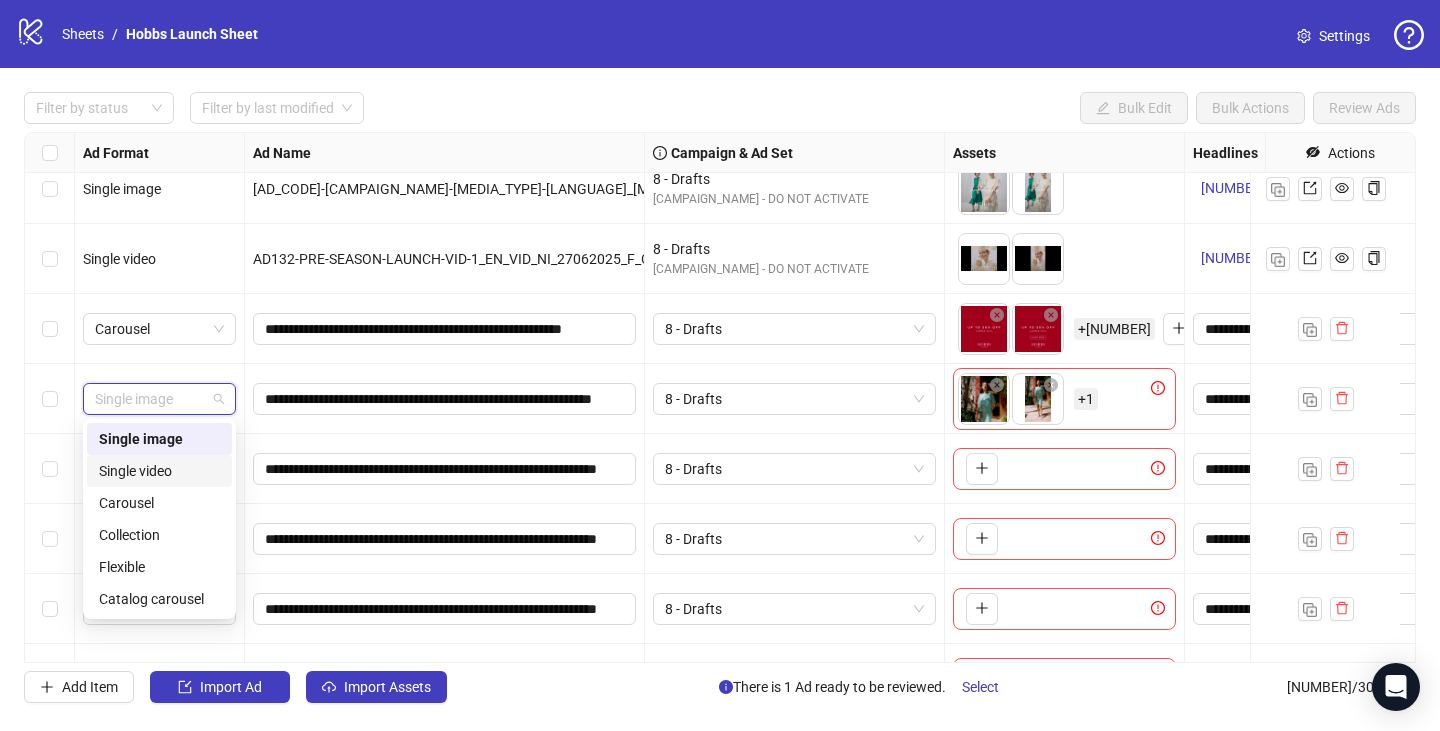 click on "Single video" at bounding box center (159, 471) 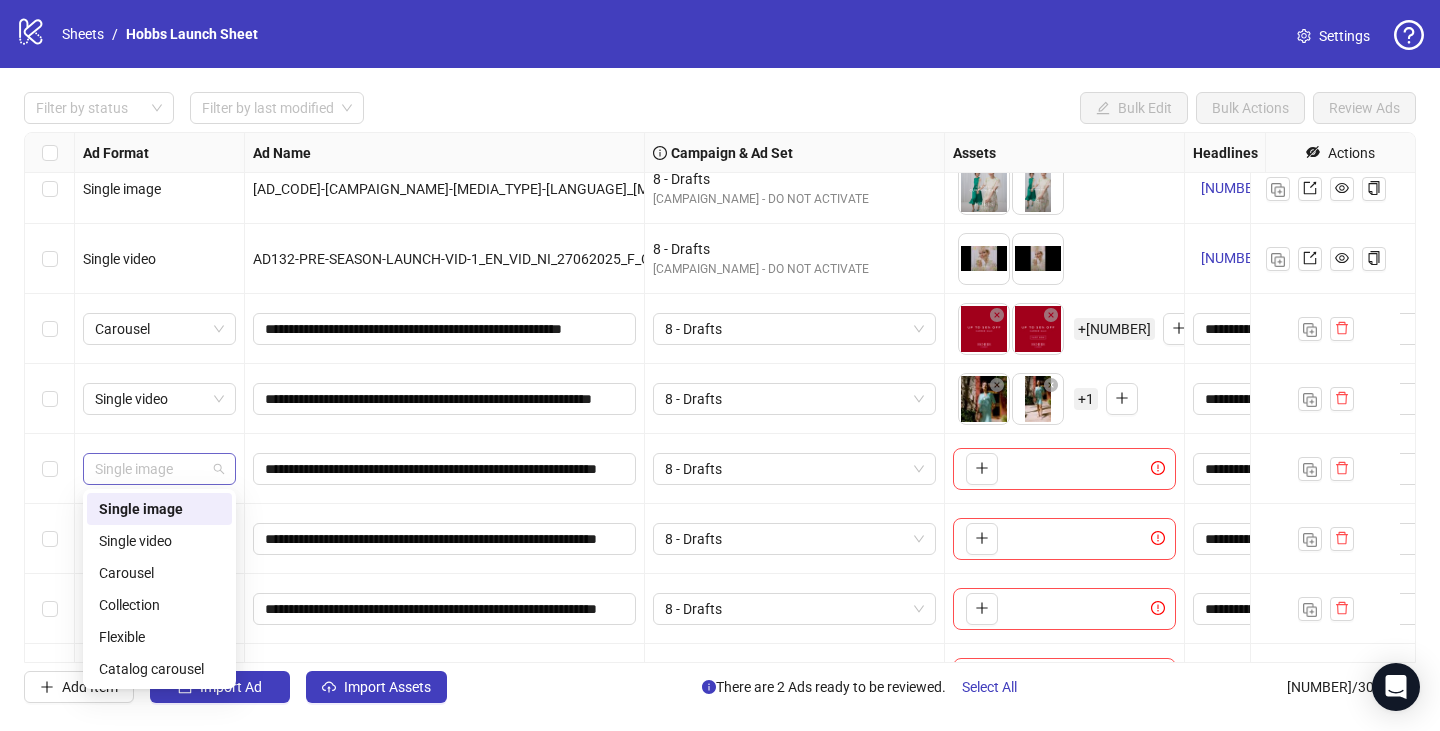 click on "Single image" at bounding box center (159, 469) 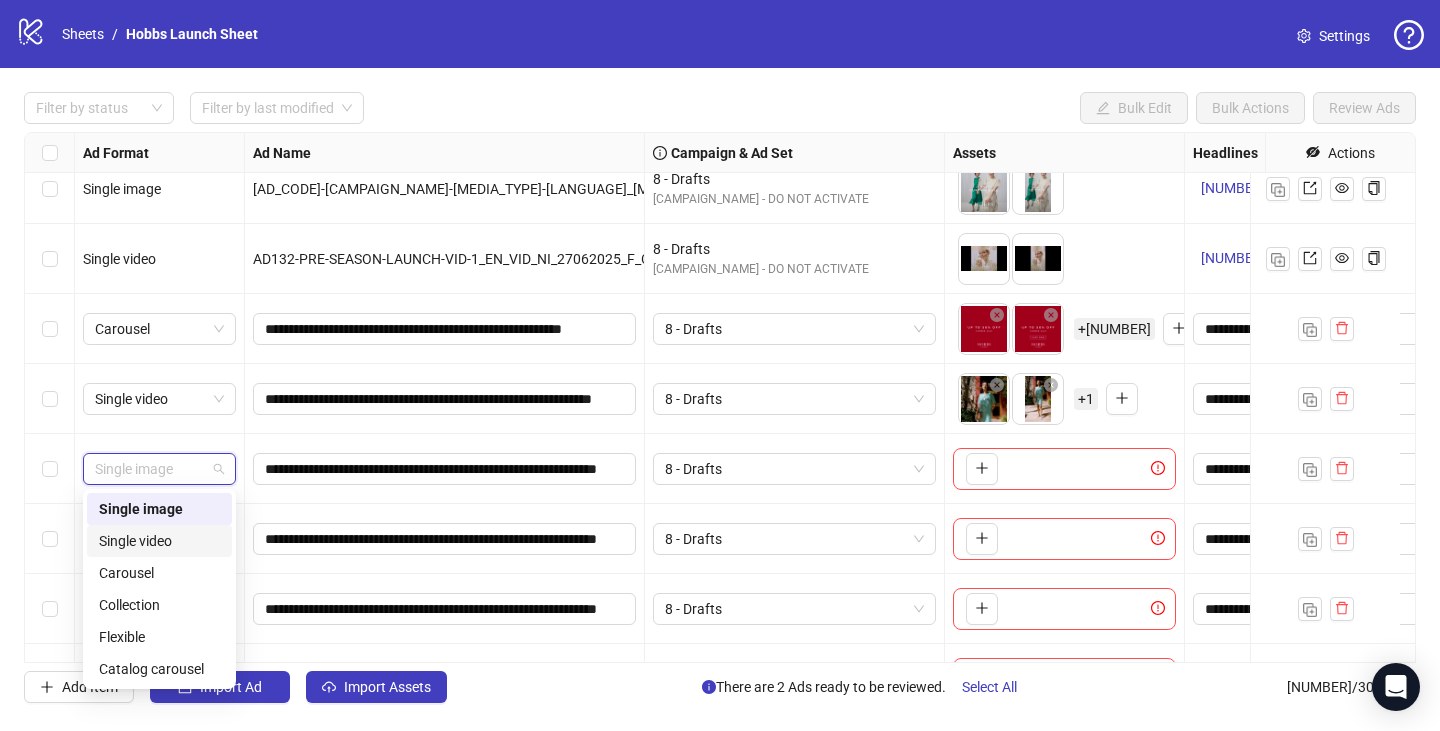 click on "Single video" at bounding box center (159, 541) 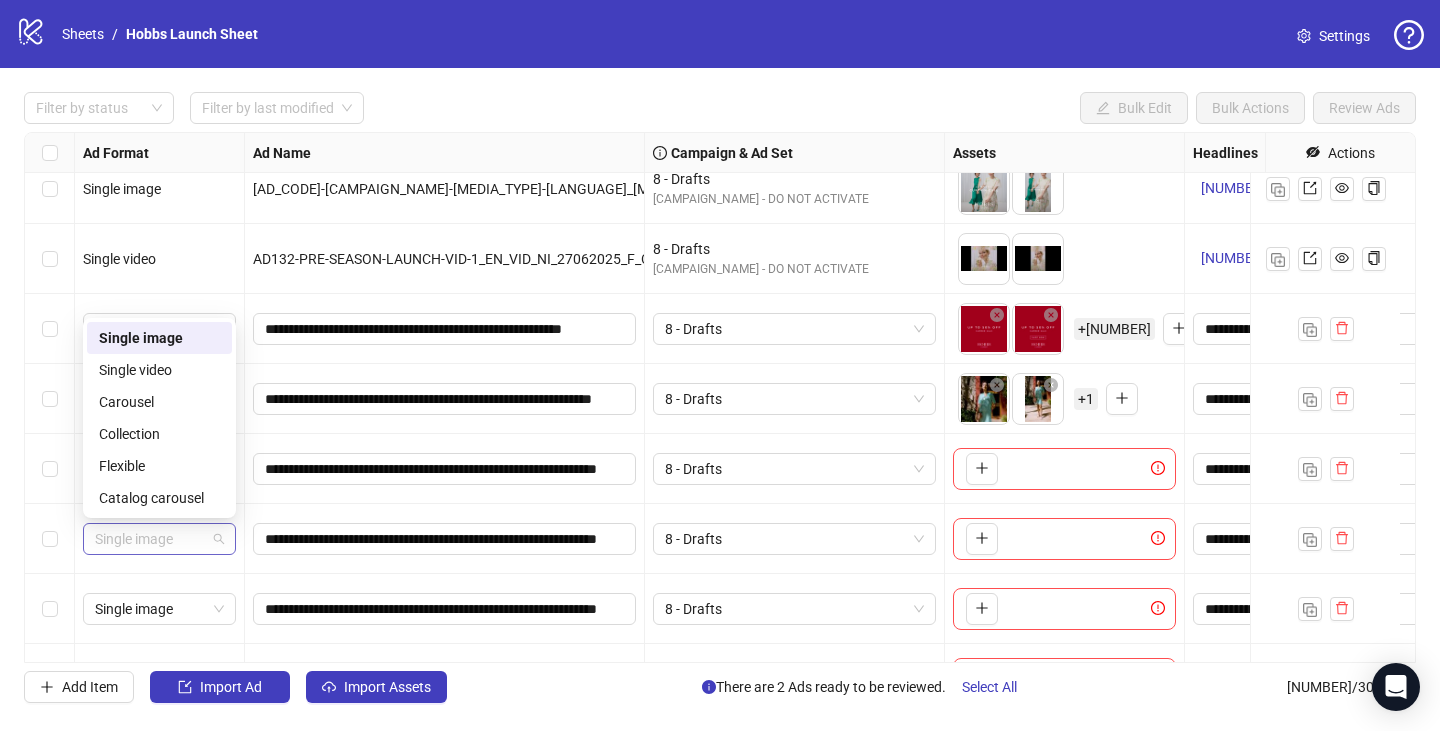 click on "Single image" at bounding box center (159, 539) 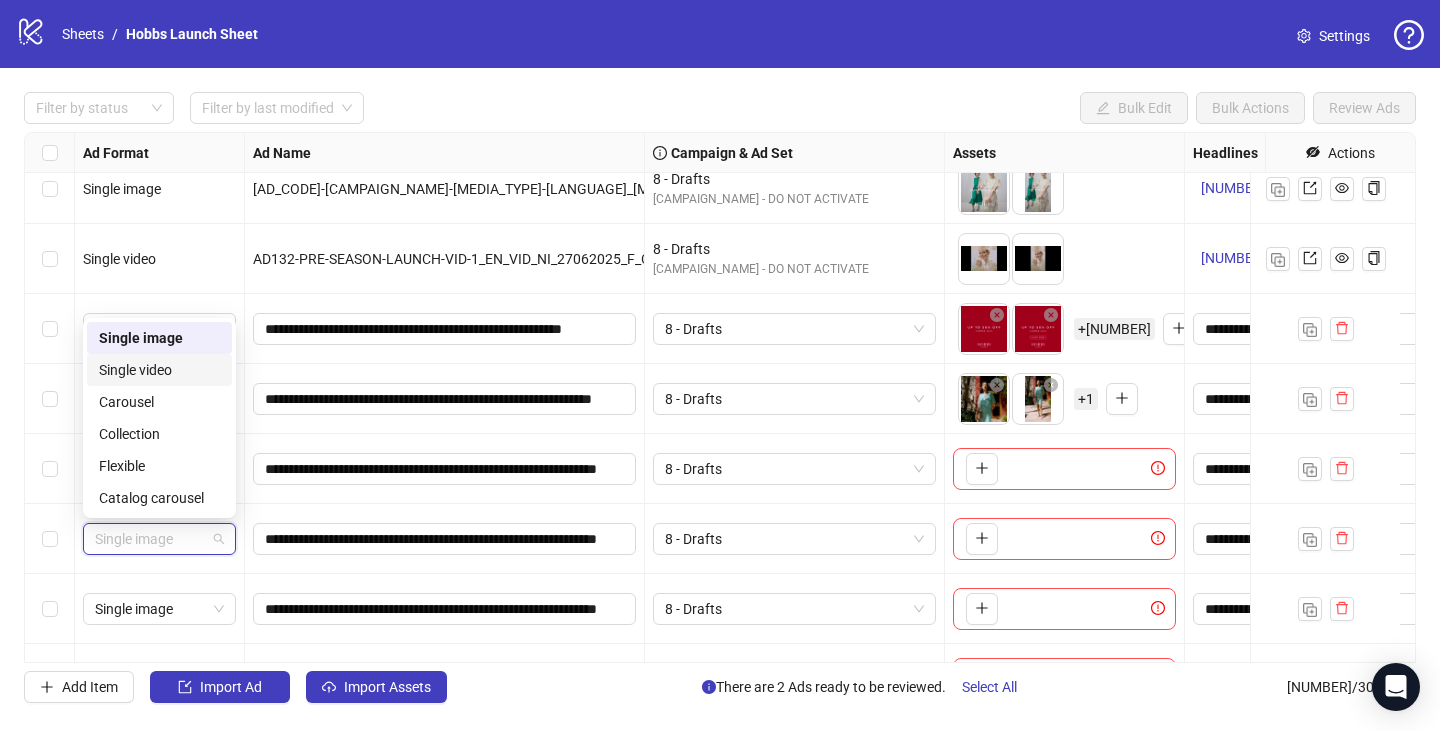 click on "Single video" at bounding box center (159, 370) 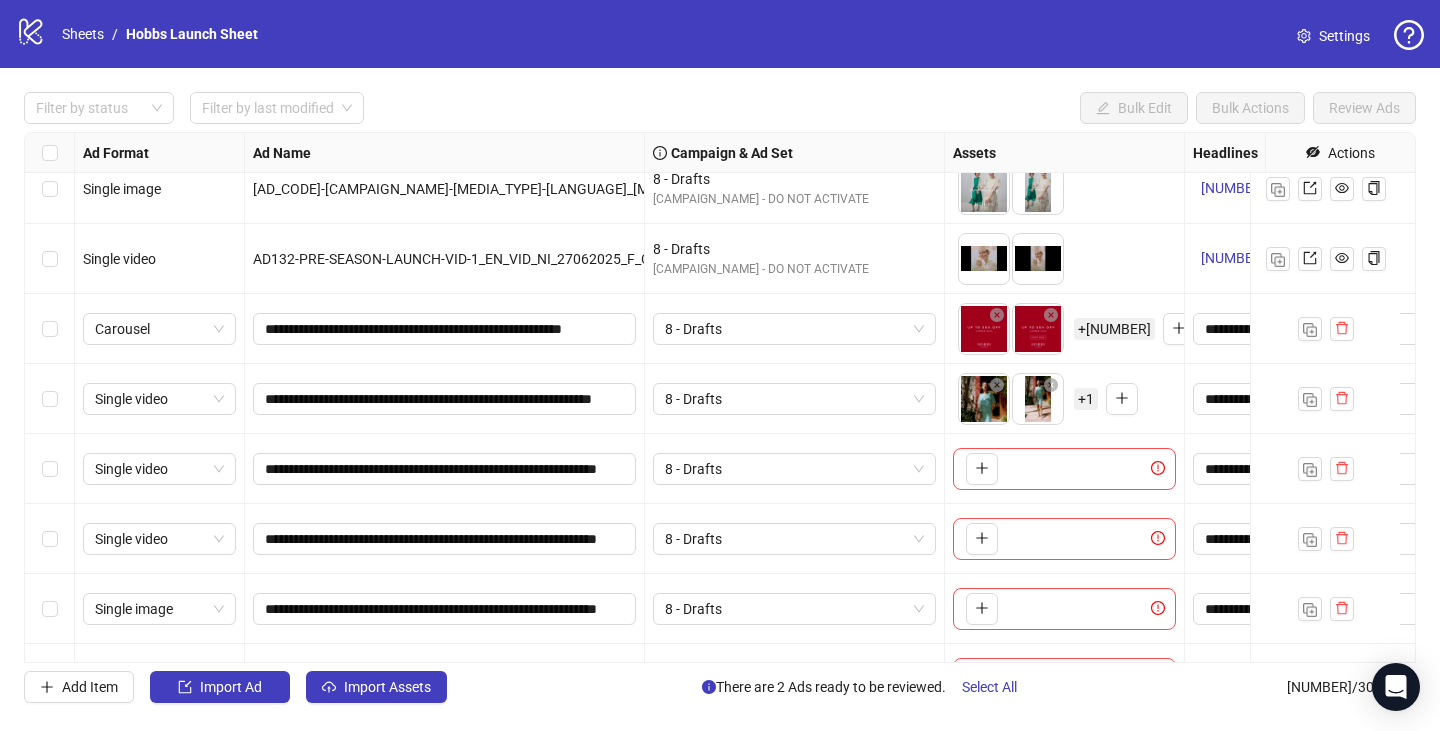click on "Ad Format Ad Name Ad Set Assets Headlines Primary Texts Descriptions Destination URL Display URL Product Set ID Call to Action Actions Single image AD129-PRE-SEASON-LAUNCH-IMG-1_EN_IMG_NI_27062025_F_CC_SC1_USP10_BAU 8 - Drafts NEST Draft Campaign - DO NOT ACTIVATE
To pick up a draggable item, press the space bar.
While dragging, use the arrow keys to move the item.
Press space again to drop the item in its new position, or press escape to cancel.
1 texts 1 texts Single image AD130-PRE-SEASON-LAUNCH-IMG-2_EN_IMG_NI_27062025_F_CC_SC1_USP10_BAU 8 - Drafts NEST Draft Campaign - DO NOT ACTIVATE
To pick up a draggable item, press the space bar.
While dragging, use the arrow keys to move the item.
Press space again to drop the item in its new position, or press escape to cancel.
1 texts 1 texts Single image AD131-PRE-SEASON-LAUNCH-IMG-3_EN_IMG_NI_27062025_F_CC_SC1_USP10_BAU 8 - Drafts NEST Draft Campaign - DO NOT ACTIVATE 1 texts 1 texts Single video 8 - Drafts 1 texts + 4" at bounding box center [720, 397] 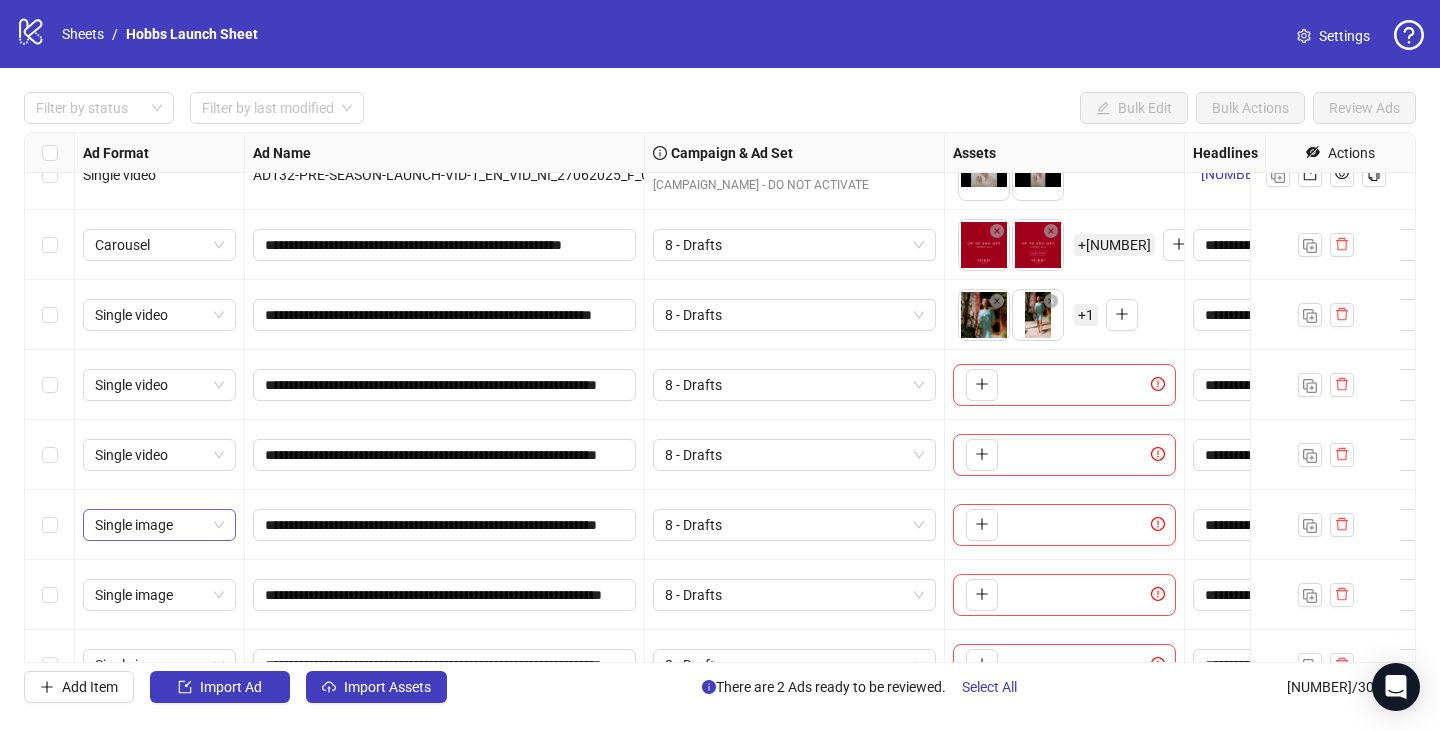 click on "Single image" at bounding box center [159, 245] 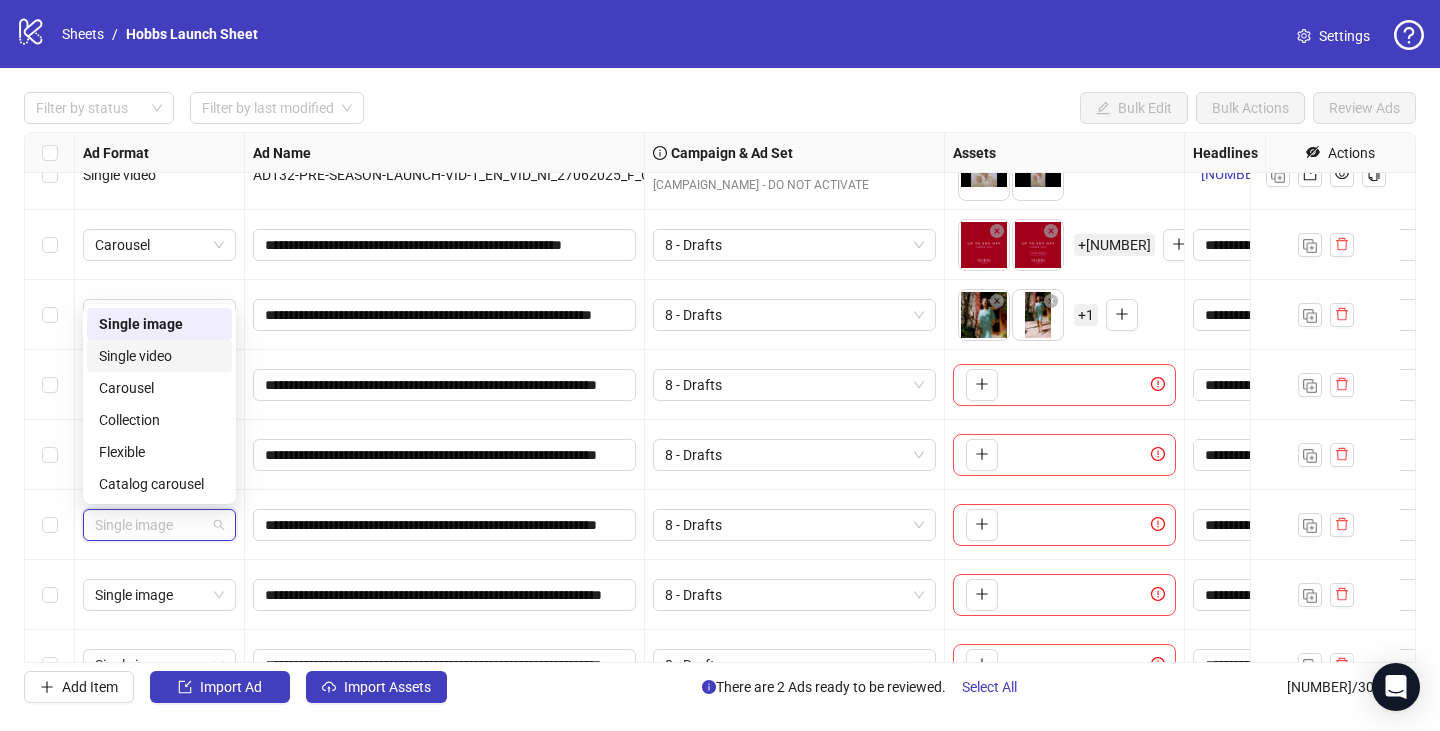 click on "Single video" at bounding box center (159, 356) 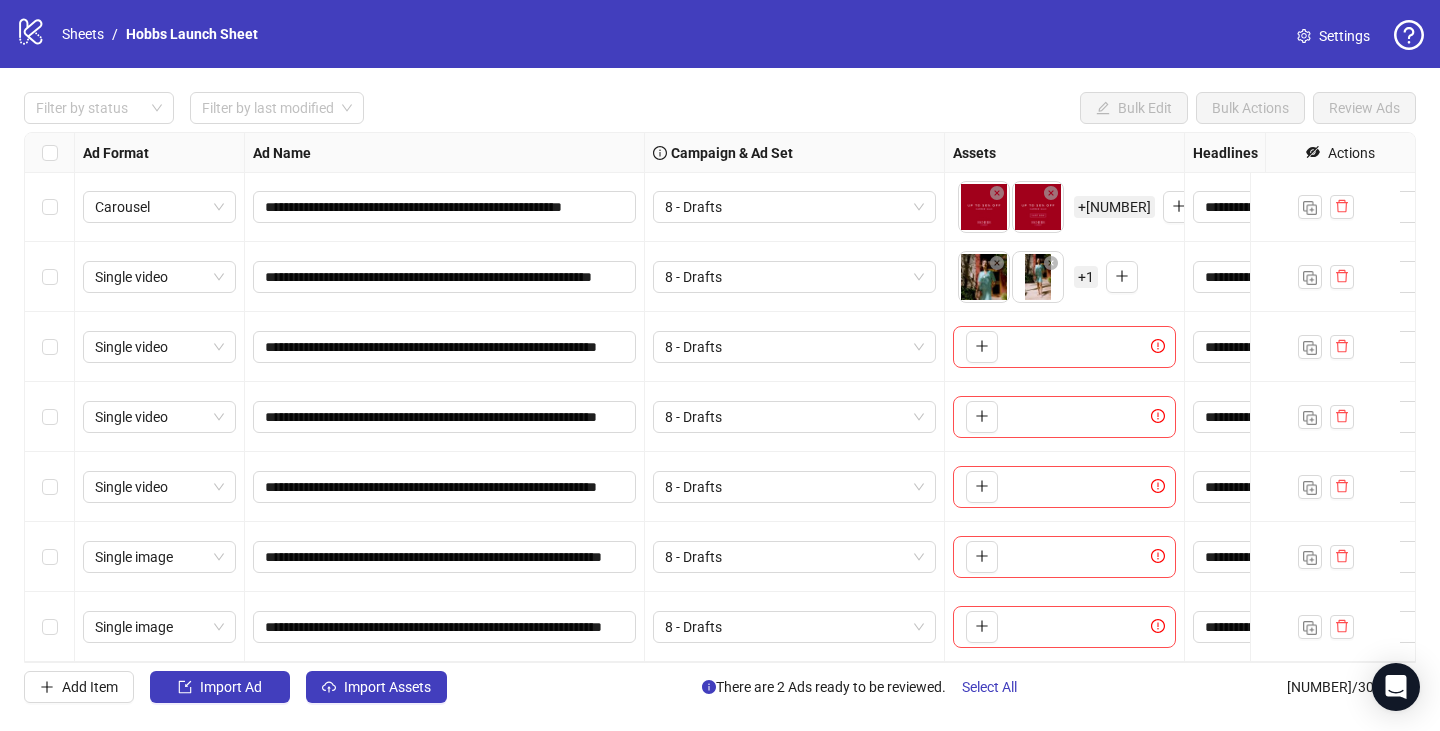 scroll, scrollTop: 11875, scrollLeft: 0, axis: vertical 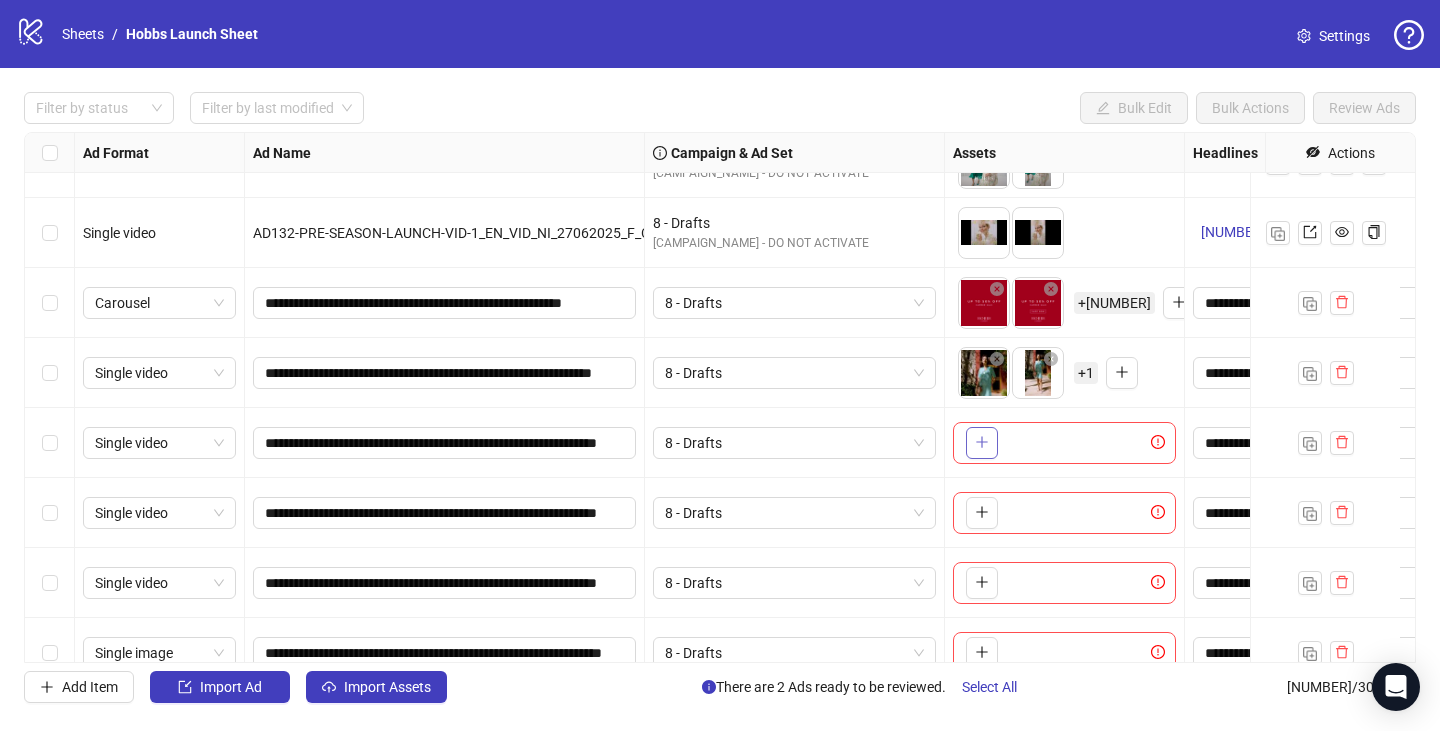 click at bounding box center [982, 442] 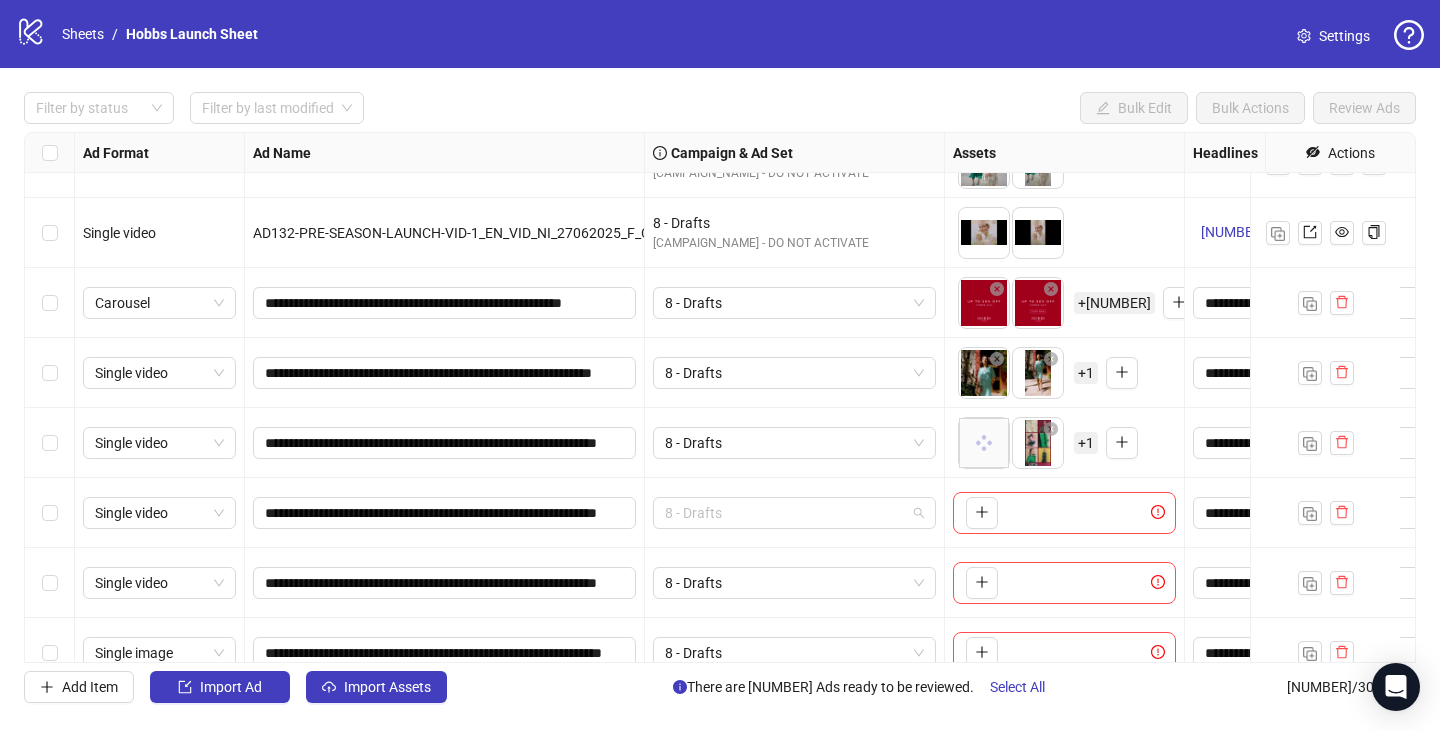 click on "8 - Drafts" at bounding box center (794, 513) 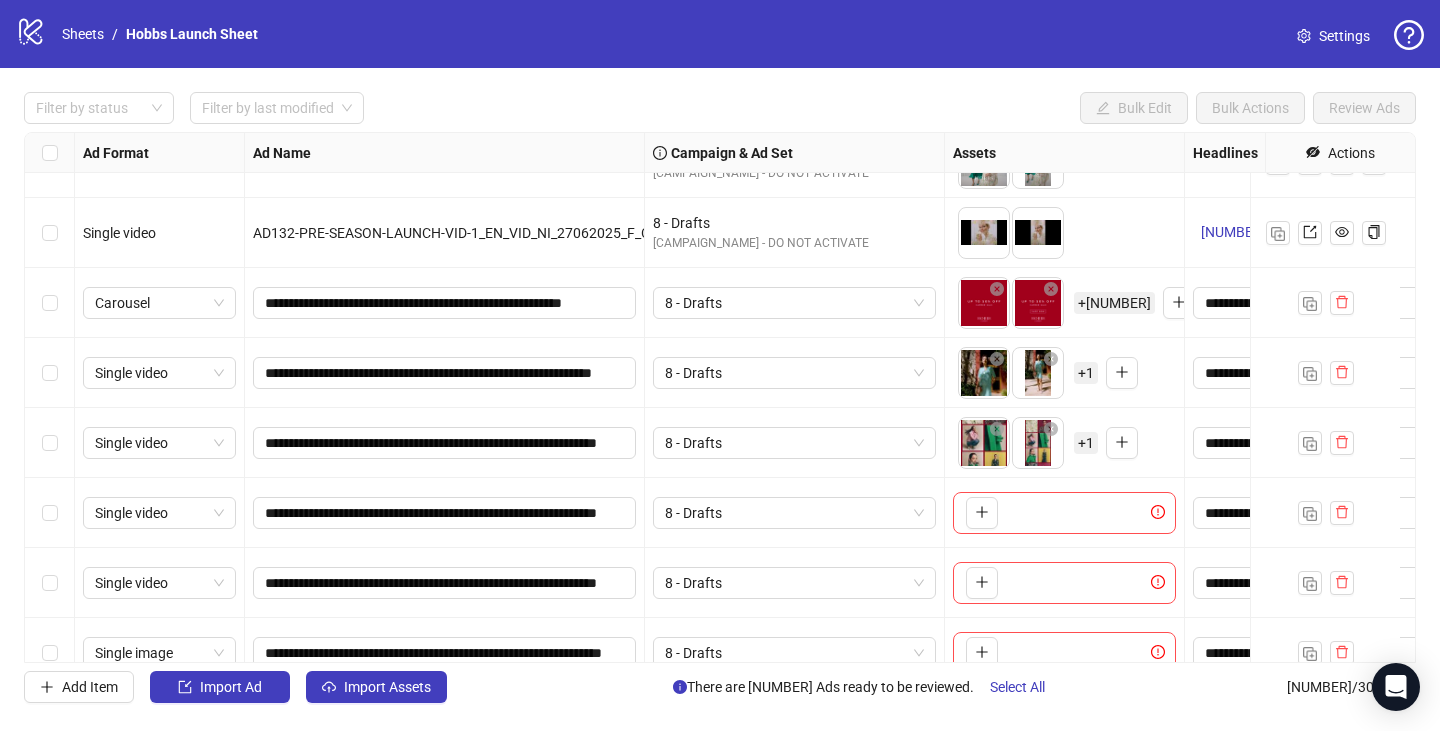 click on "+ 1" at bounding box center (1086, 443) 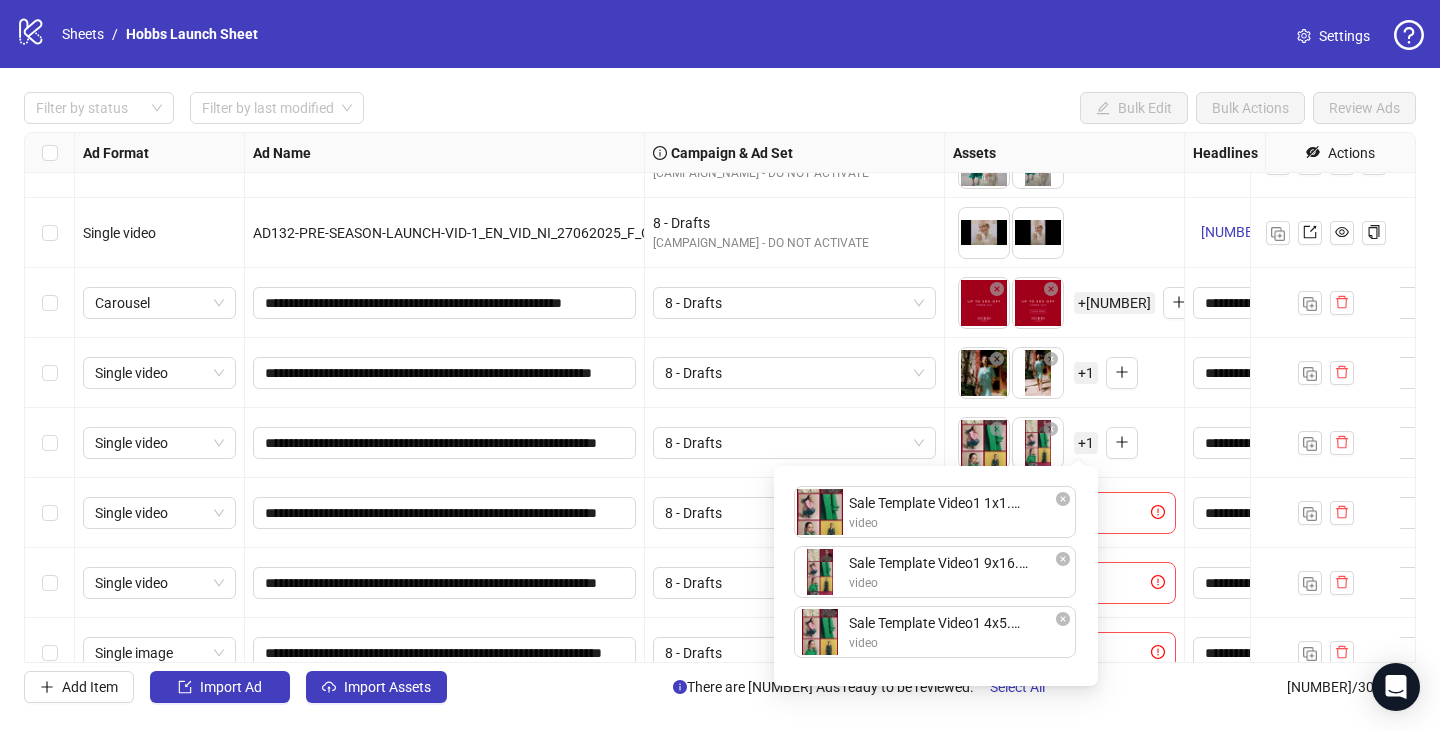 click on "+ 1" at bounding box center [1086, 443] 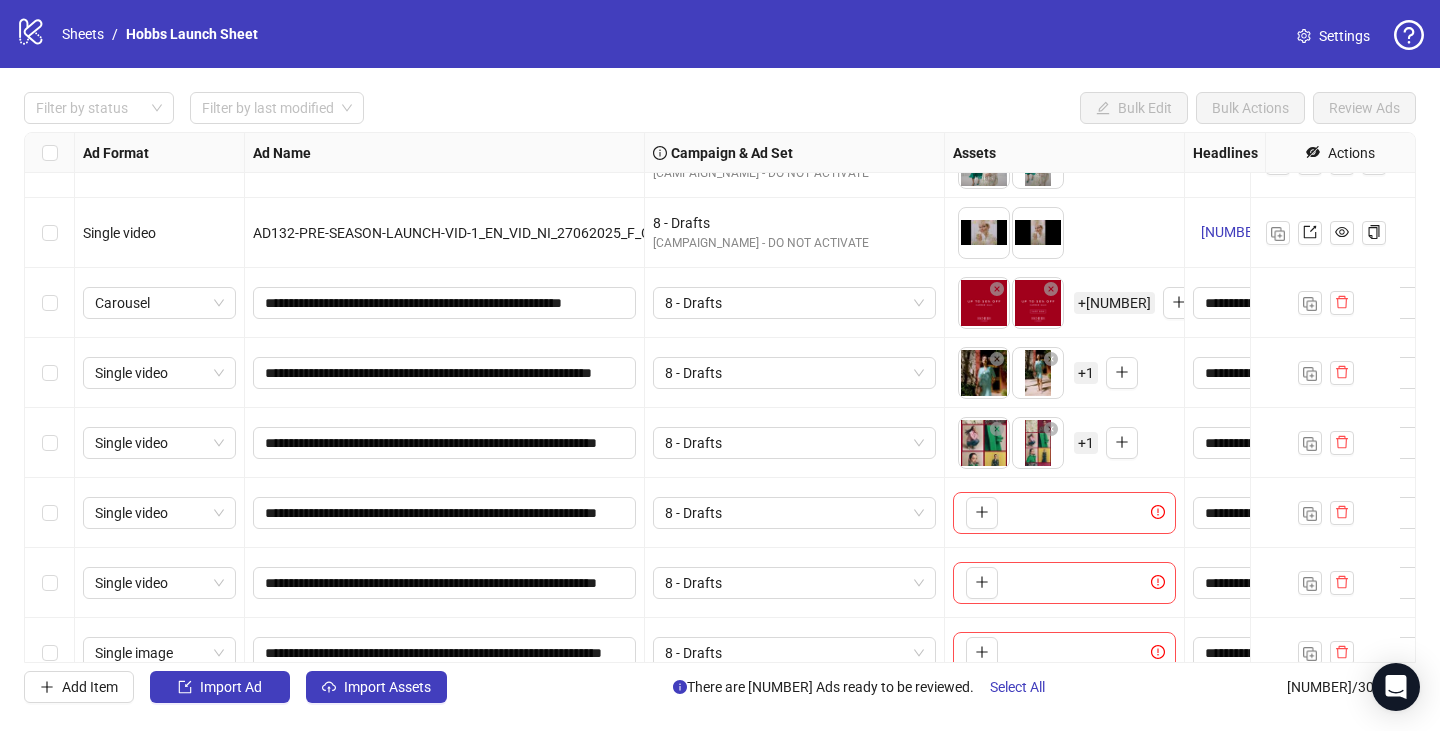 click on "To pick up a draggable item, press the space bar.
While dragging, use the arrow keys to move the item.
Press space again to drop the item in its new position, or press escape to cancel.
+ [NUMBER]" at bounding box center [1064, 443] 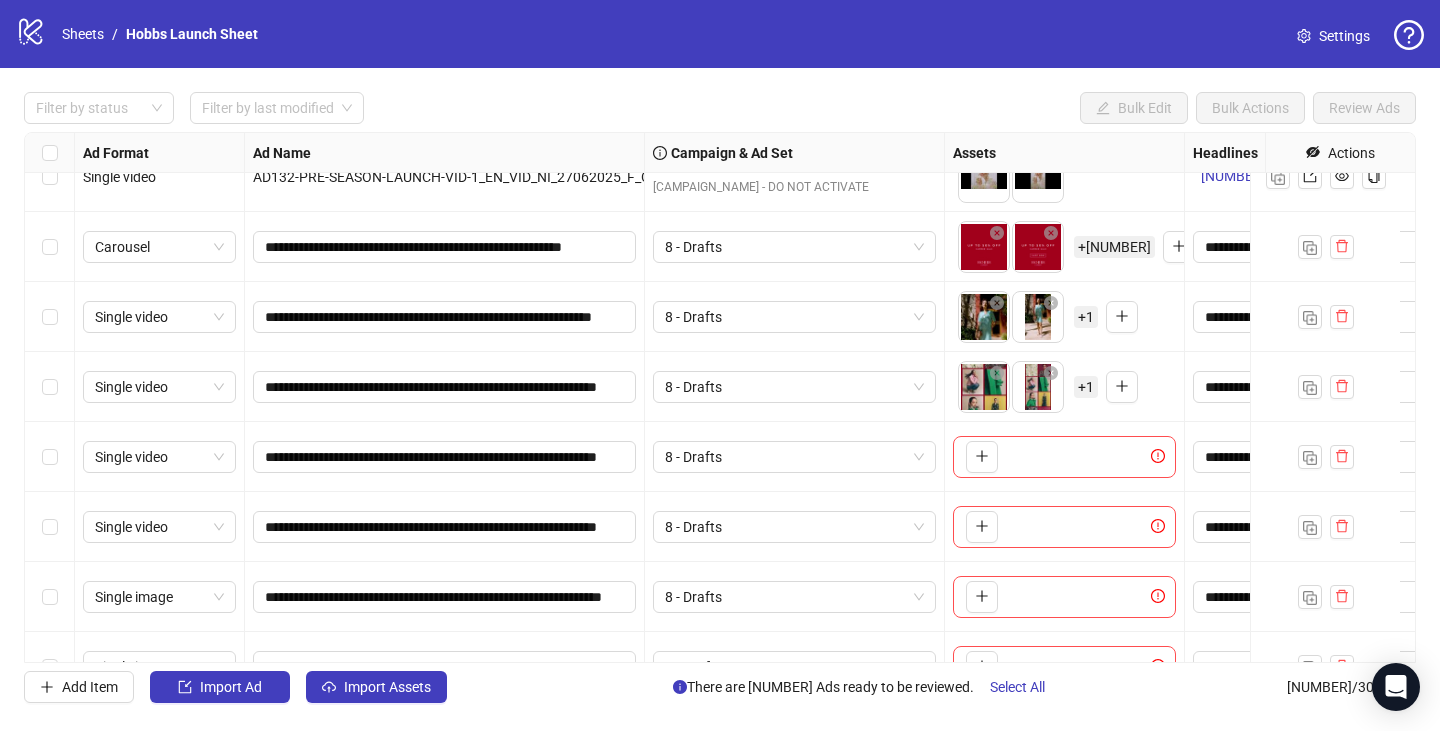 scroll, scrollTop: 11986, scrollLeft: 0, axis: vertical 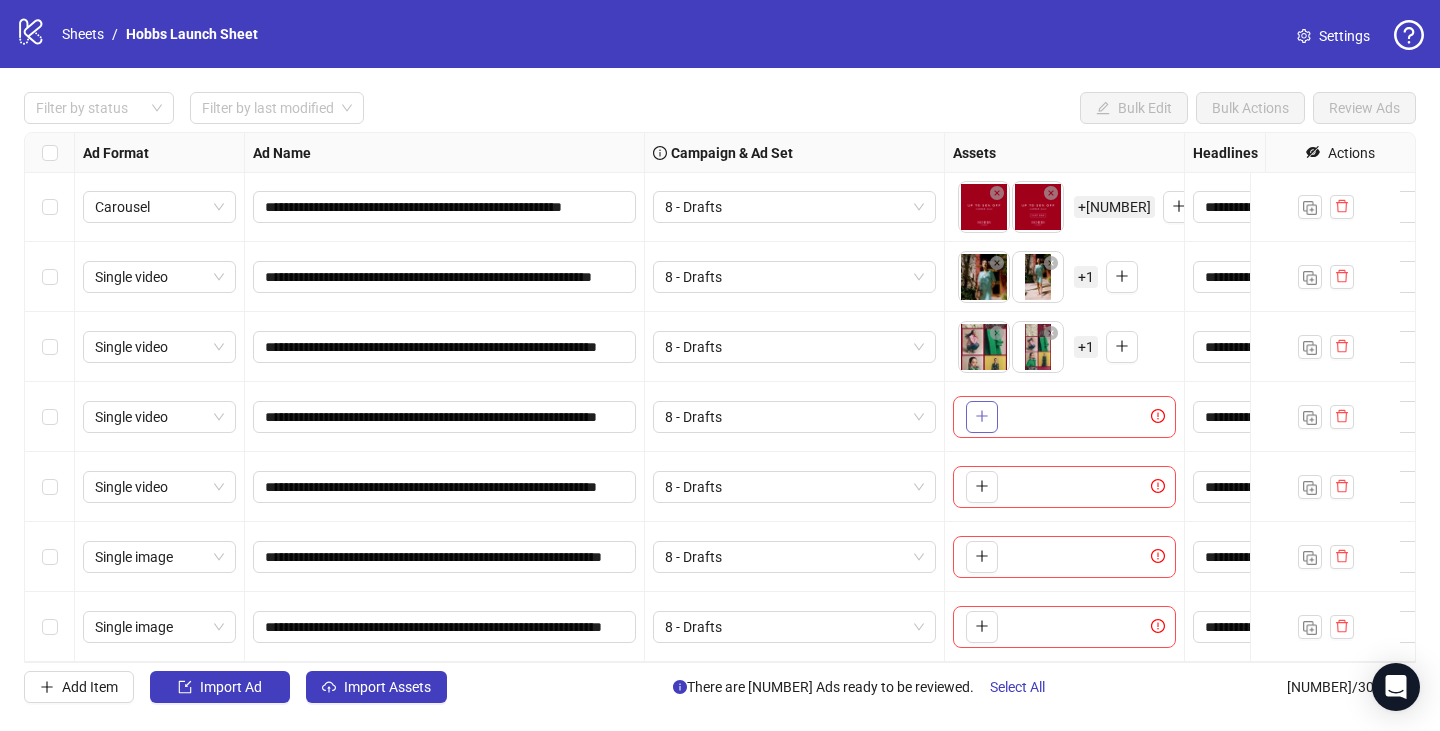 click at bounding box center [982, 416] 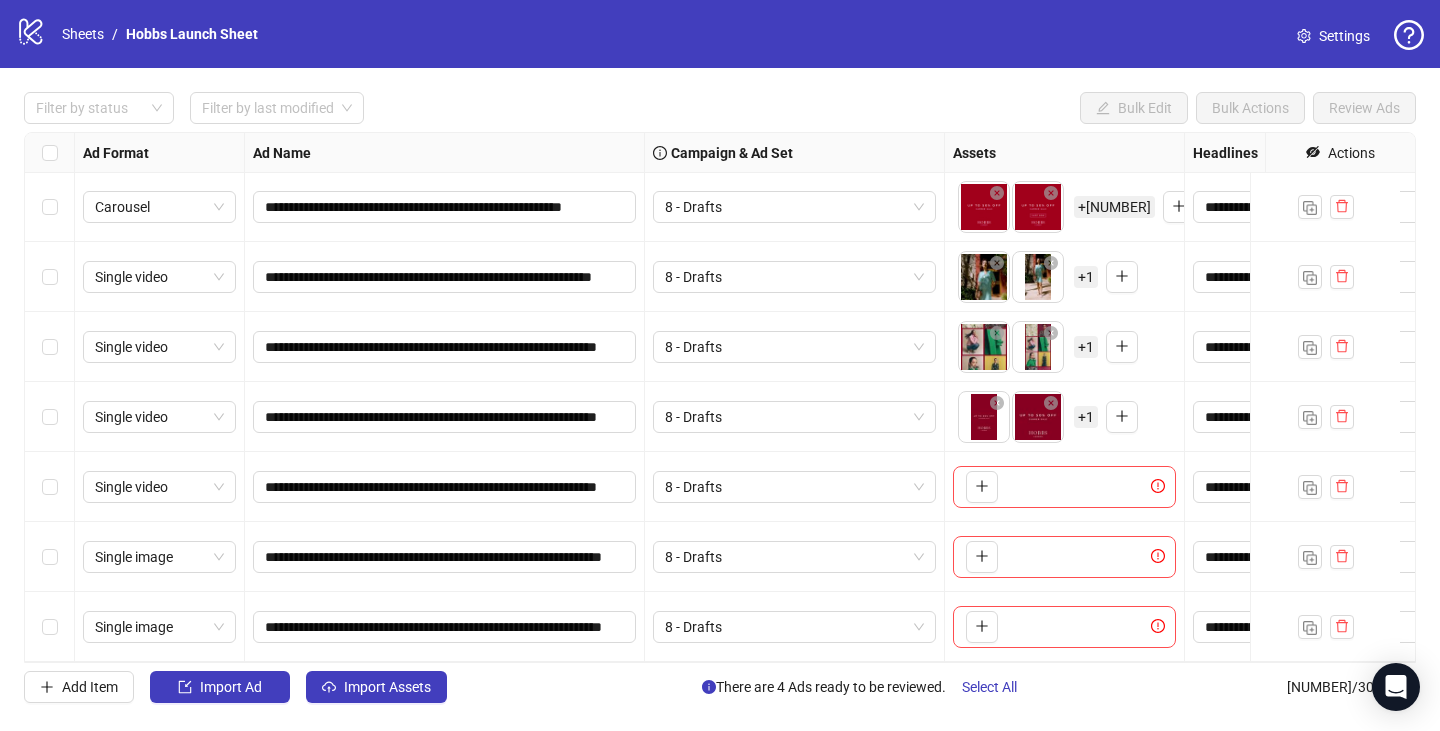 click on "+ 1" at bounding box center (1086, 417) 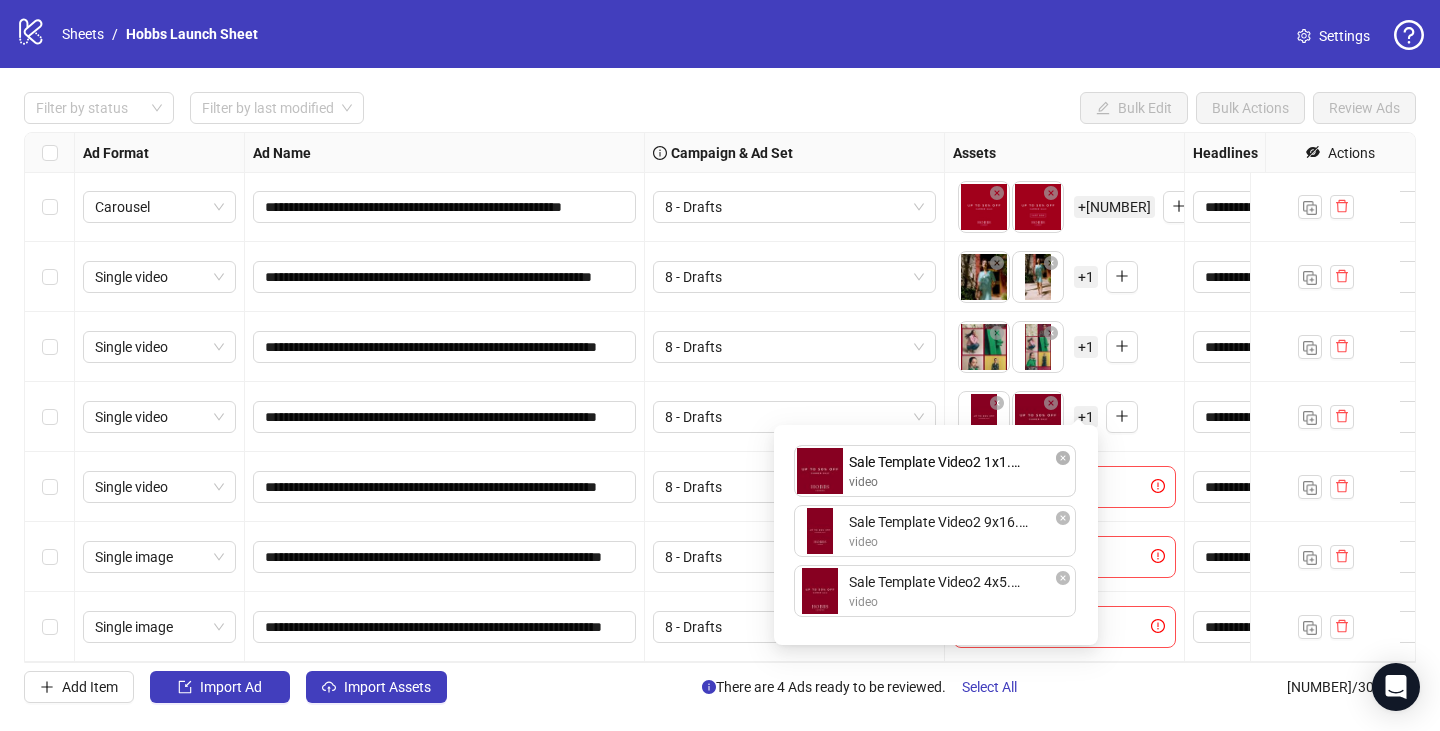 drag, startPoint x: 925, startPoint y: 536, endPoint x: 932, endPoint y: 470, distance: 66.37017 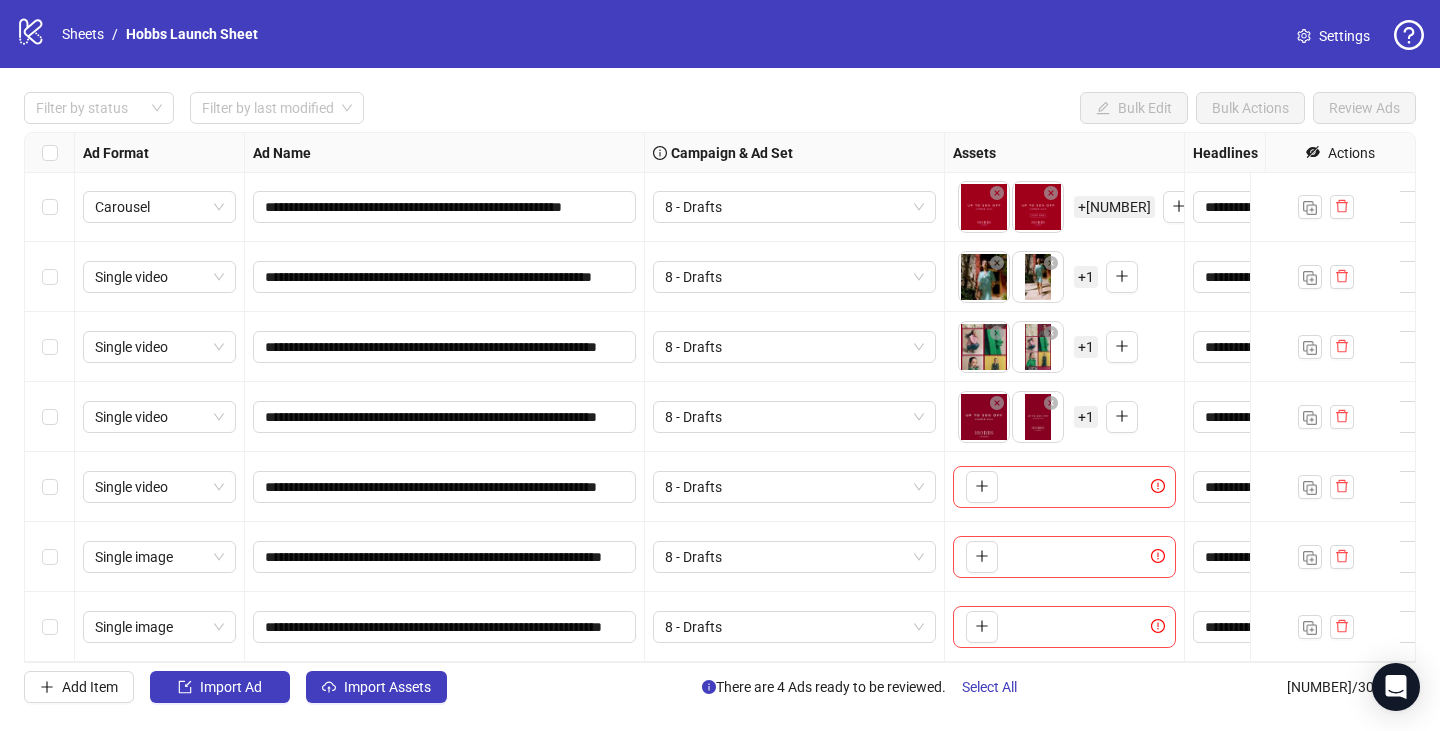 click on "To pick up a draggable item, press the space bar.
While dragging, use the arrow keys to move the item.
Press space again to drop the item in its new position, or press escape to cancel.
+ [NUMBER]" at bounding box center (1064, 417) 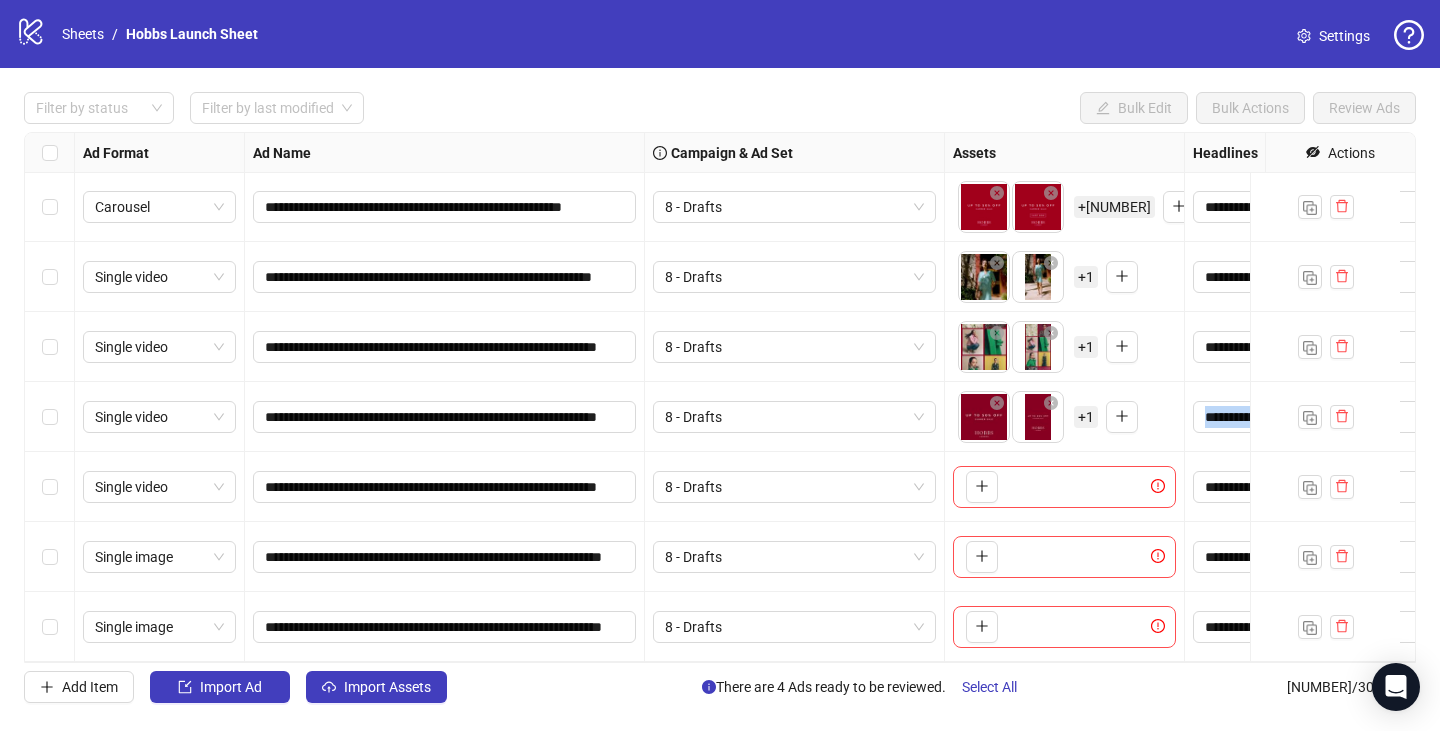 click on "To pick up a draggable item, press the space bar.
While dragging, use the arrow keys to move the item.
Press space again to drop the item in its new position, or press escape to cancel.
+ [NUMBER]" at bounding box center [1064, 417] 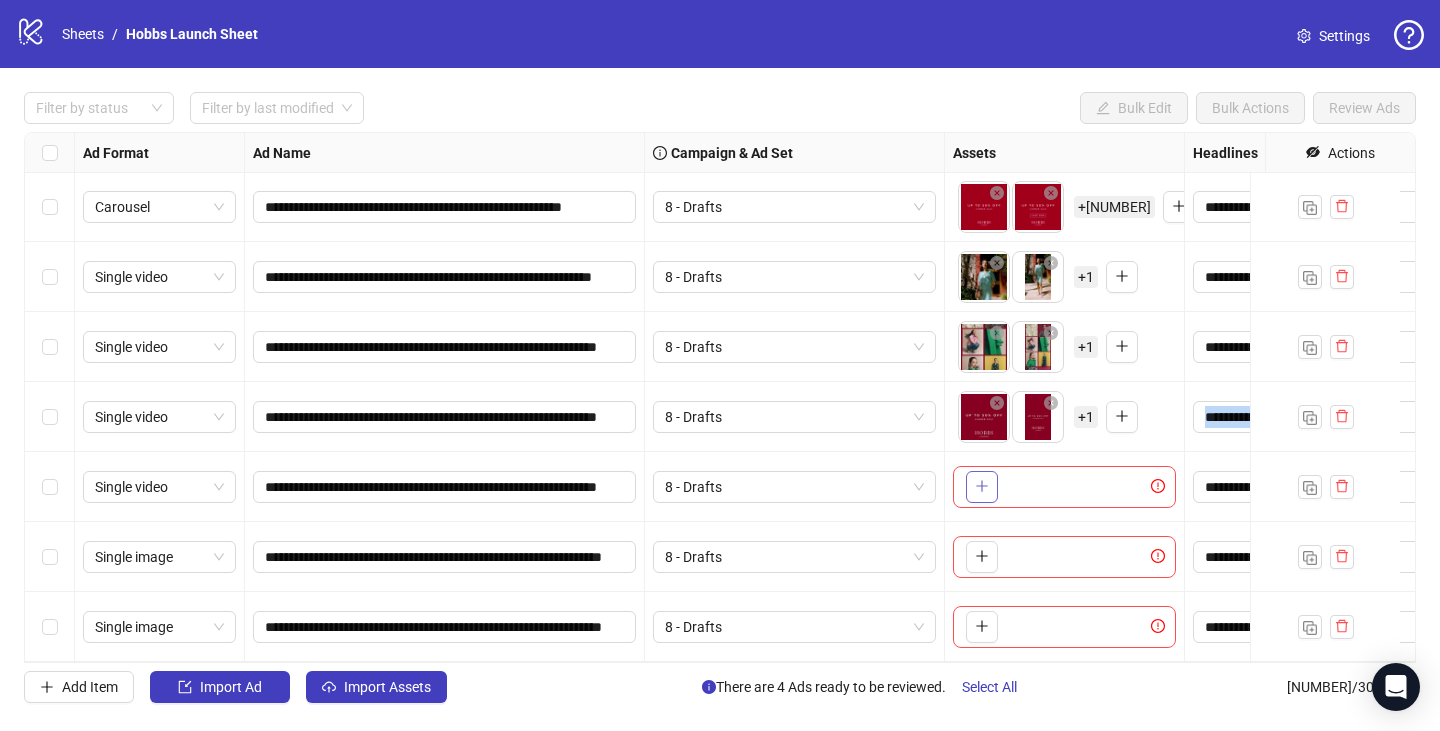 click at bounding box center [982, 486] 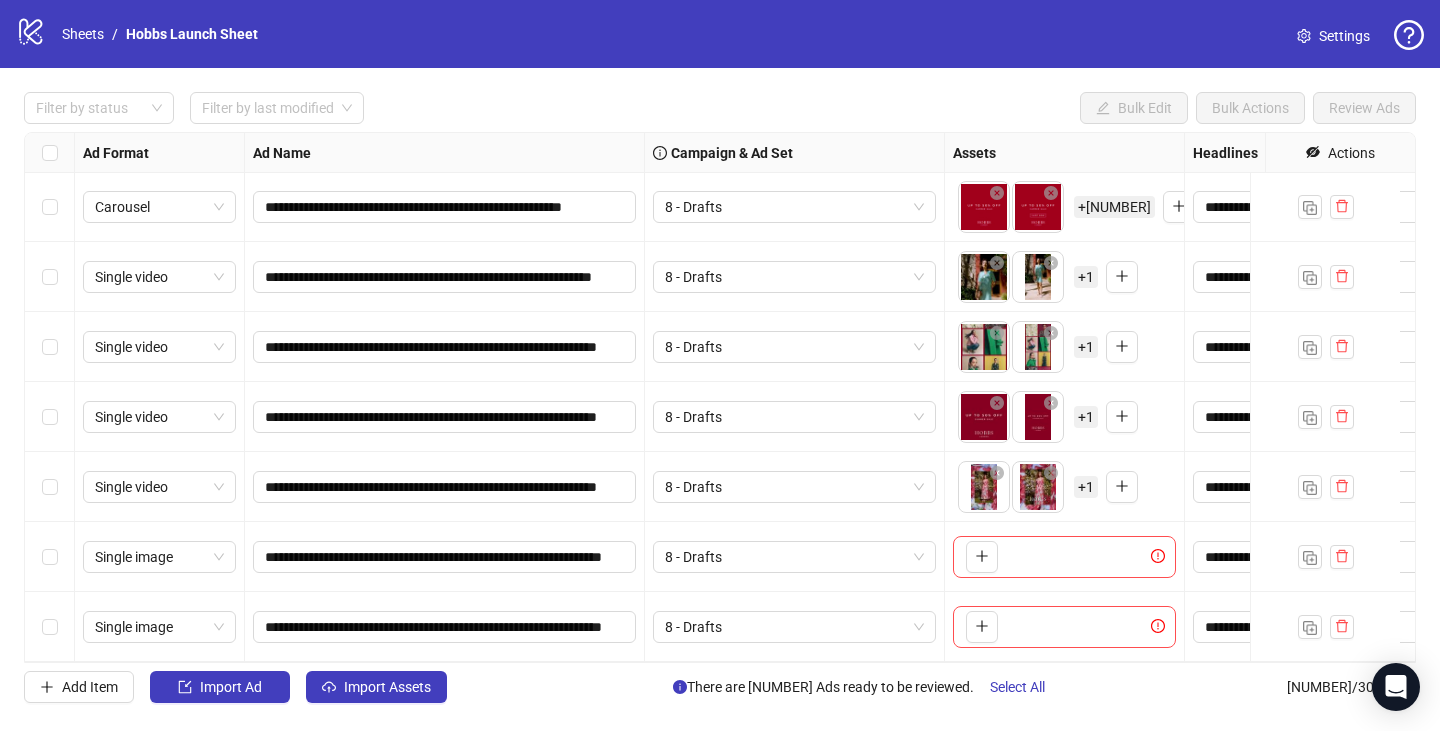 click on "+ 1" at bounding box center [1086, 487] 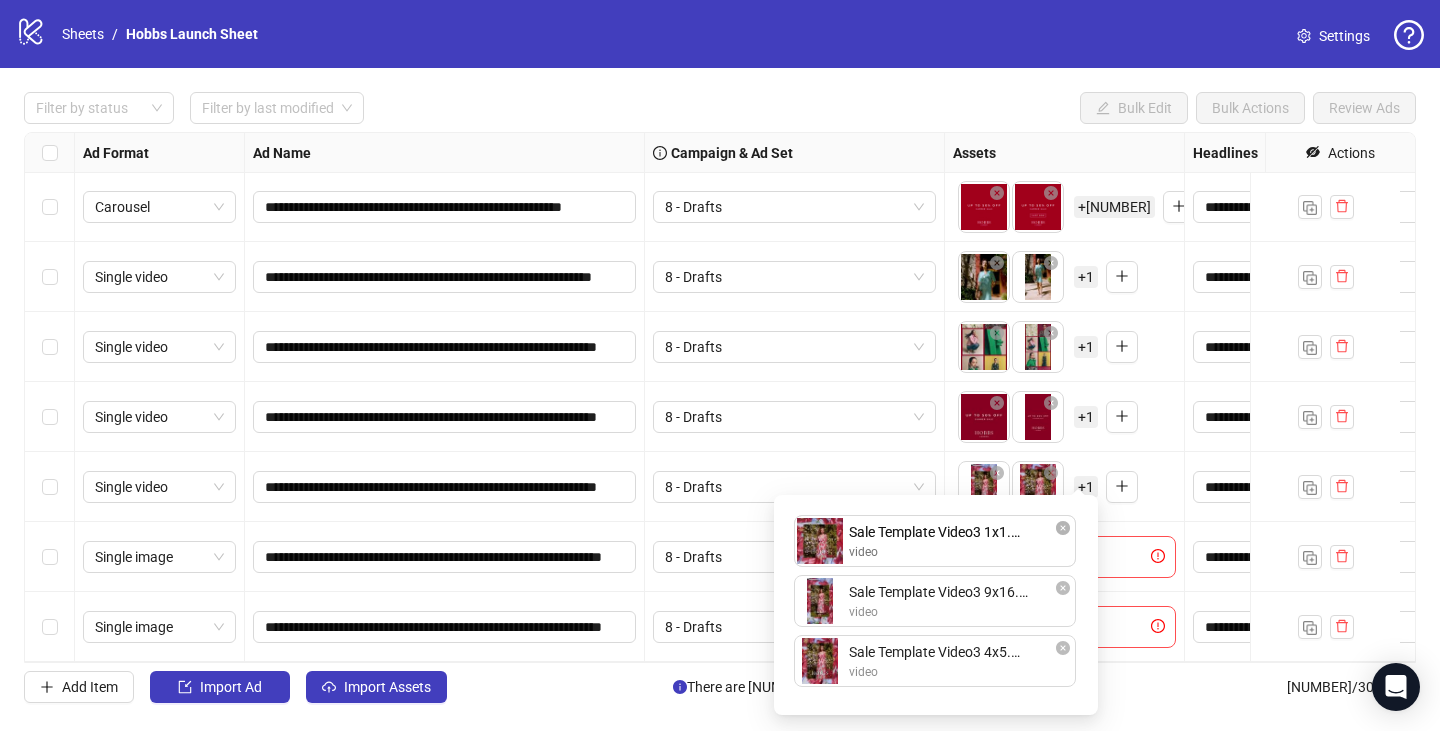 drag, startPoint x: 976, startPoint y: 646, endPoint x: 988, endPoint y: 536, distance: 110.65261 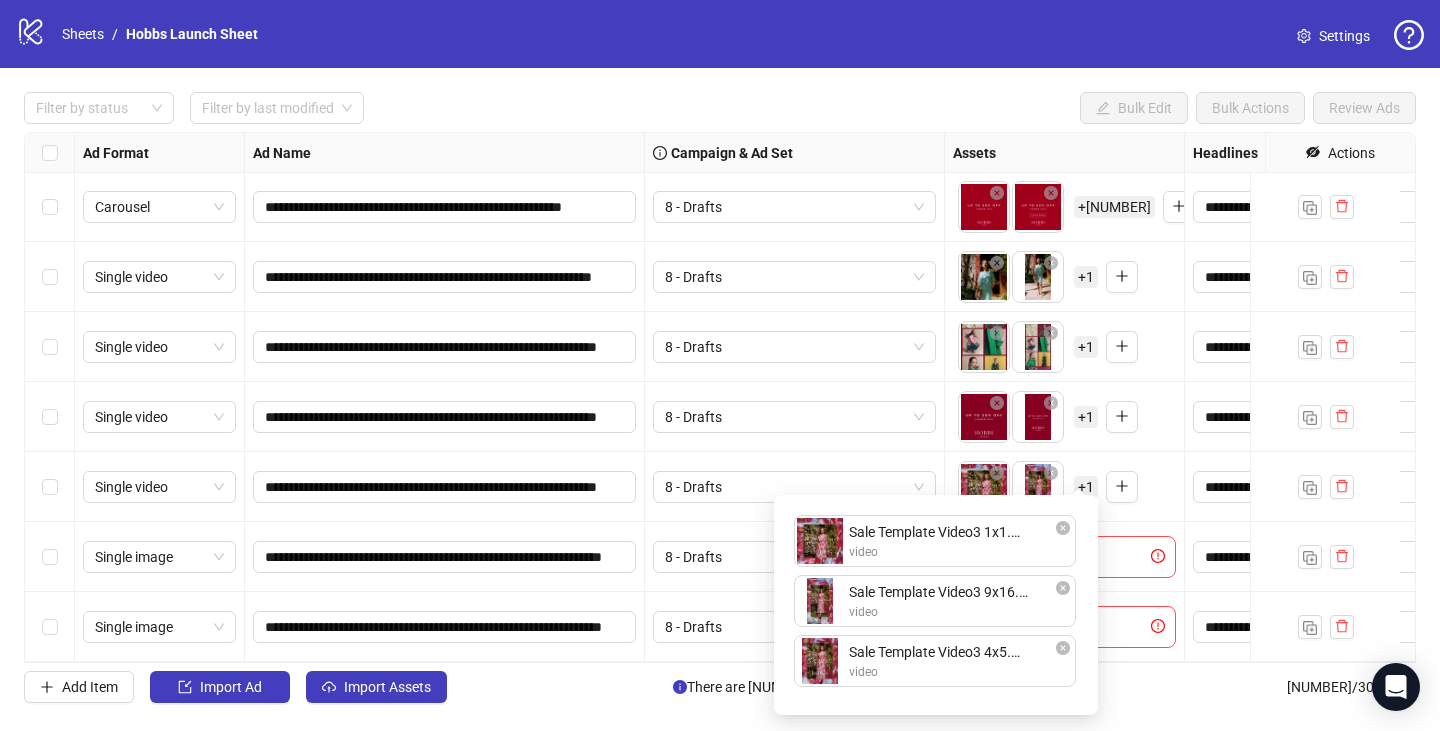 click on "To pick up a draggable item, press the space bar.
While dragging, use the arrow keys to move the item.
Press space again to drop the item in its new position, or press escape to cancel.
+ [NUMBER]" at bounding box center (1064, 487) 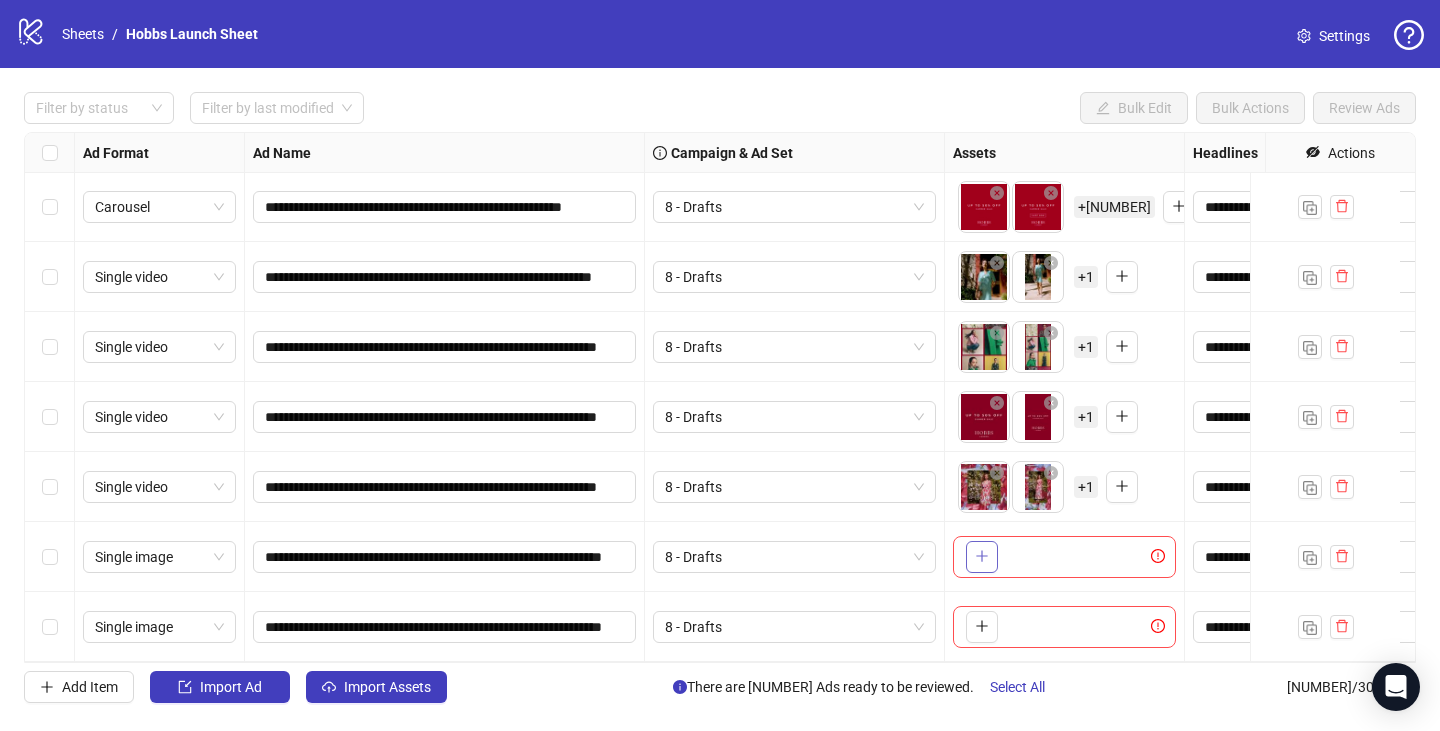 click at bounding box center [982, 556] 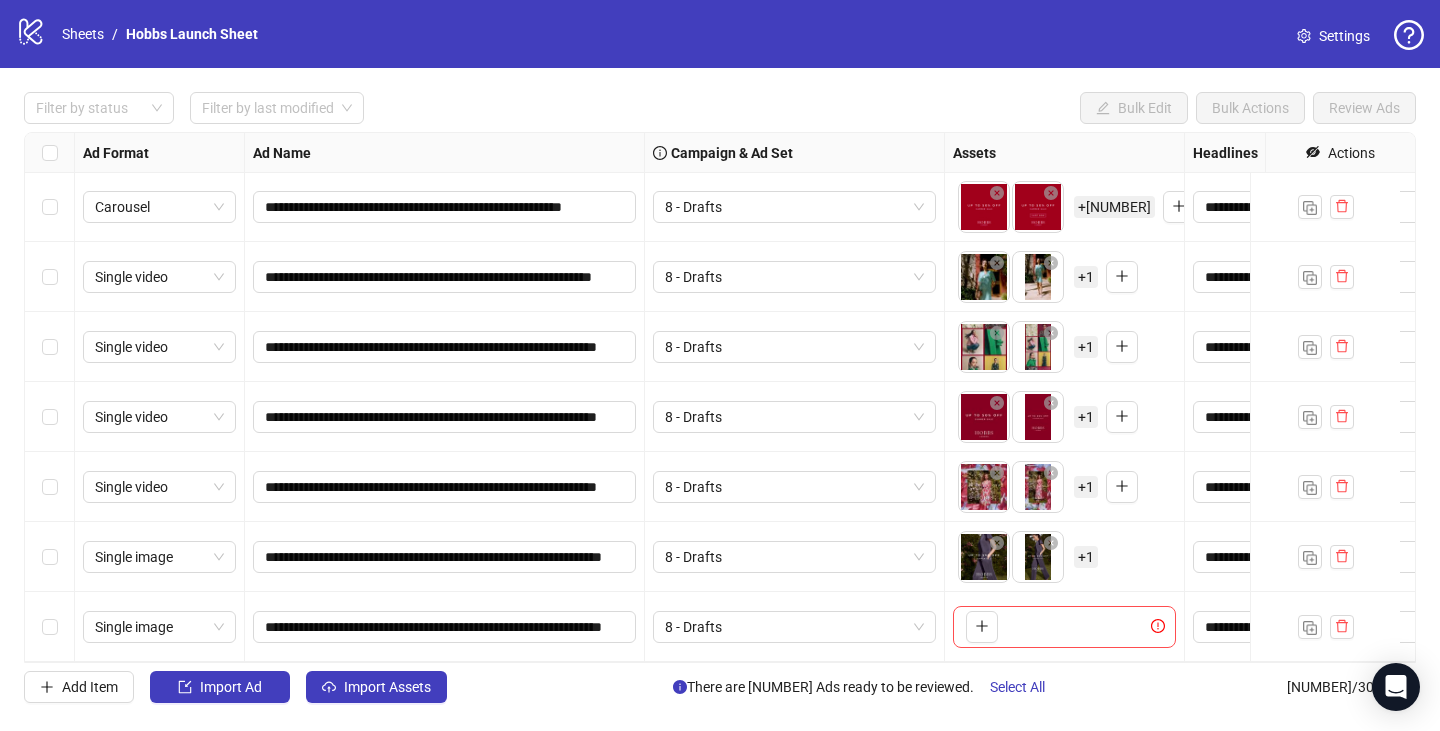 click on "8 - Drafts" at bounding box center [159, 207] 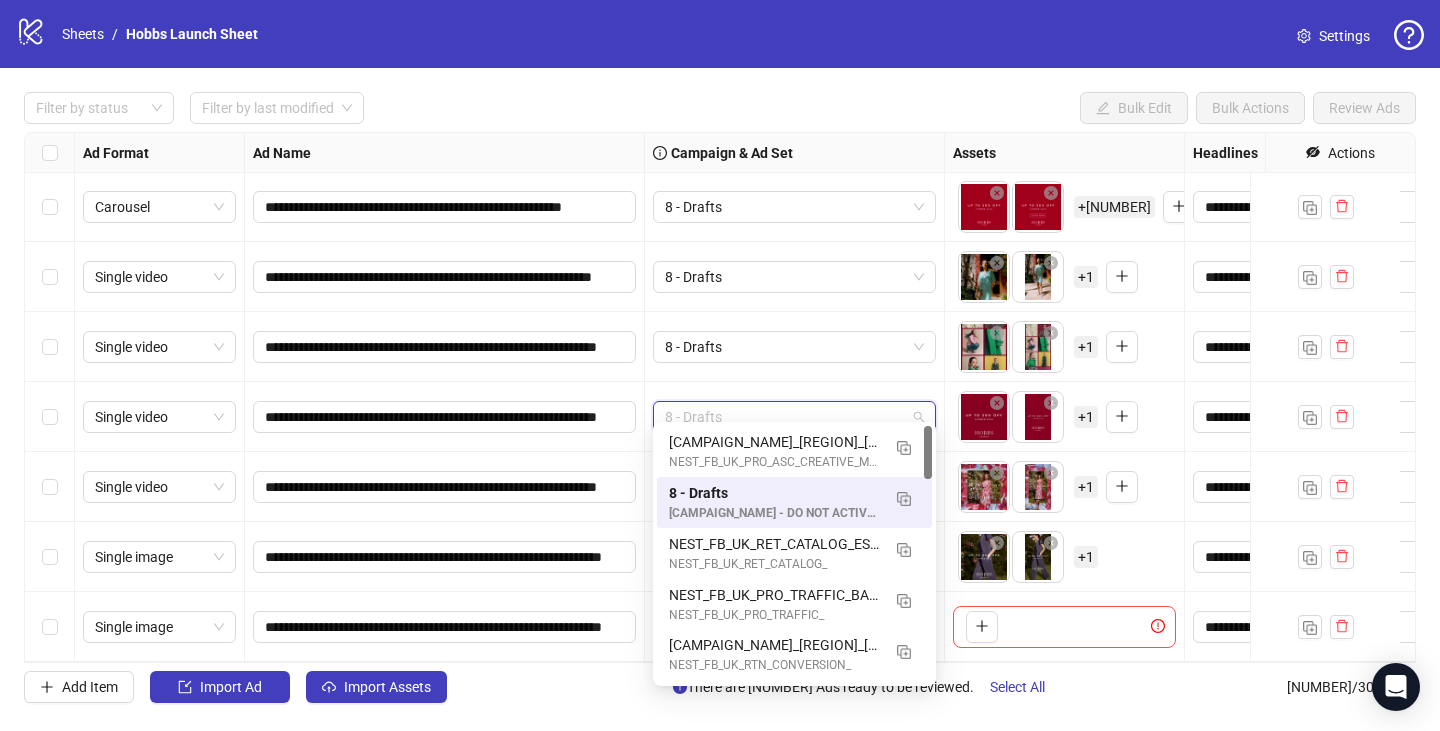 click on "+ 1" at bounding box center [1086, 557] 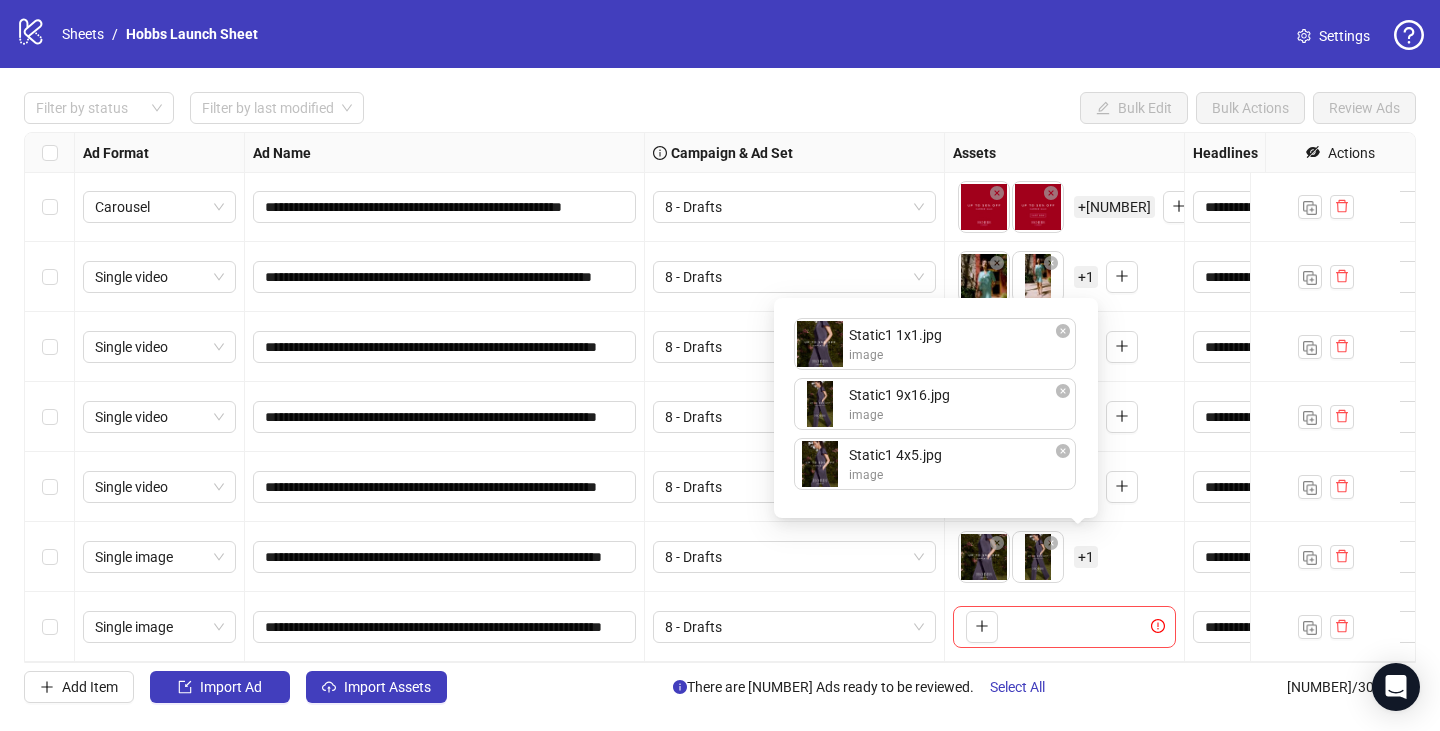 click on "+ 1" at bounding box center (1086, 557) 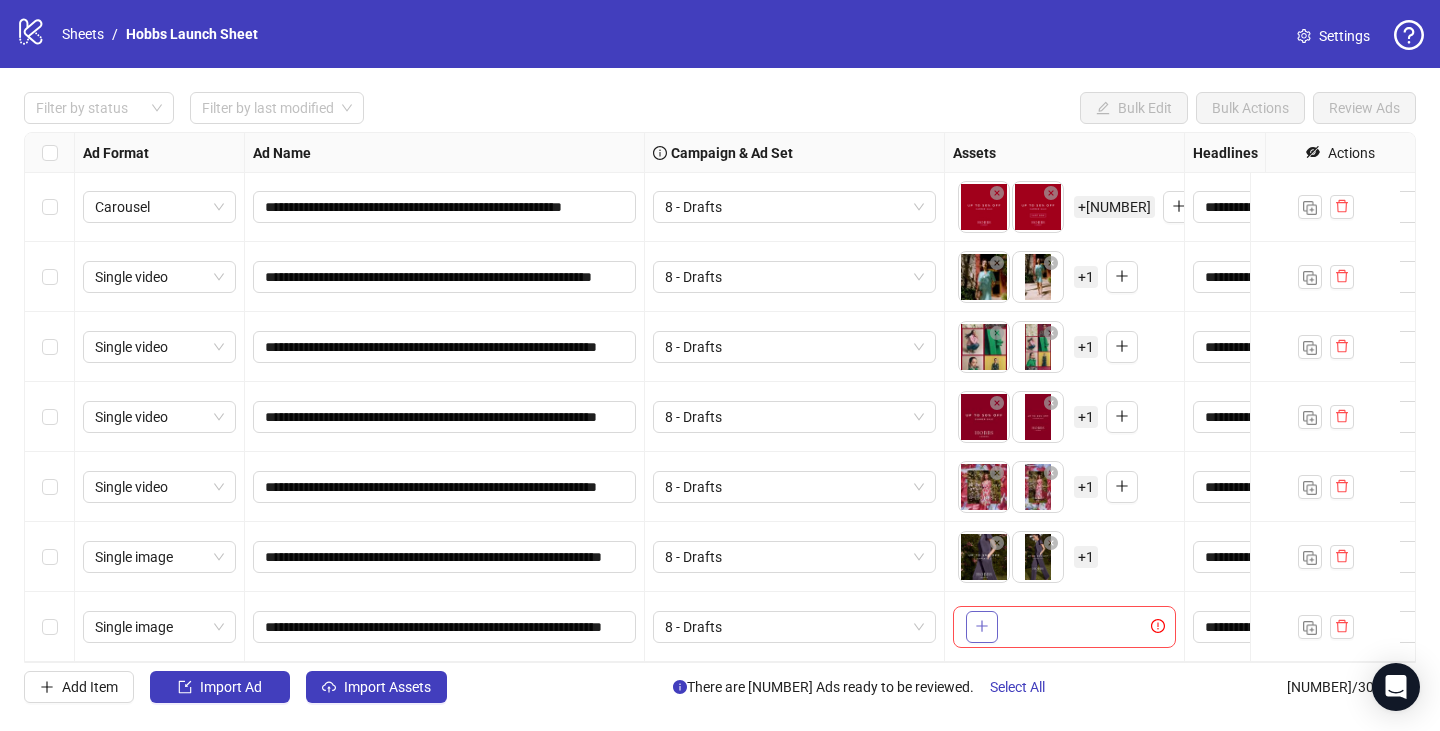 click at bounding box center (982, 627) 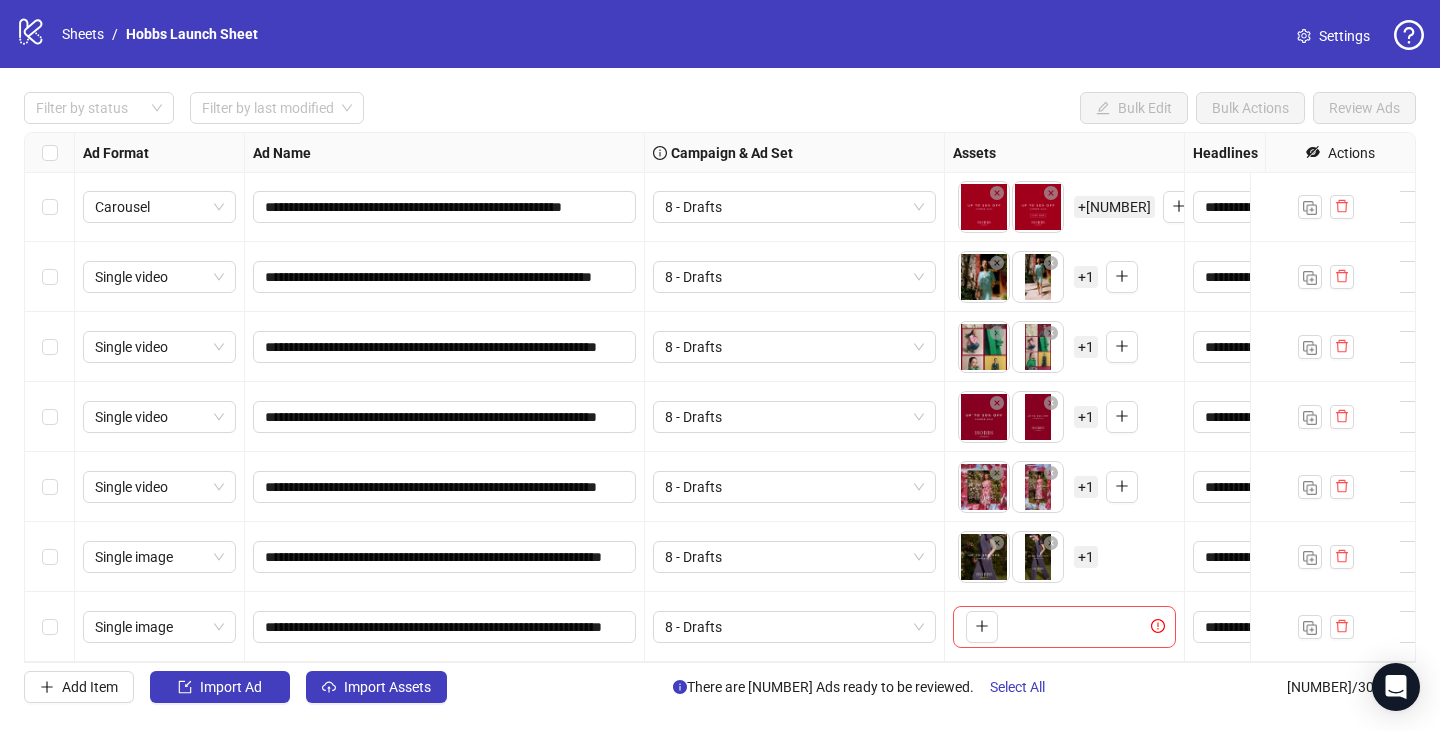 click on "**********" at bounding box center (445, 627) 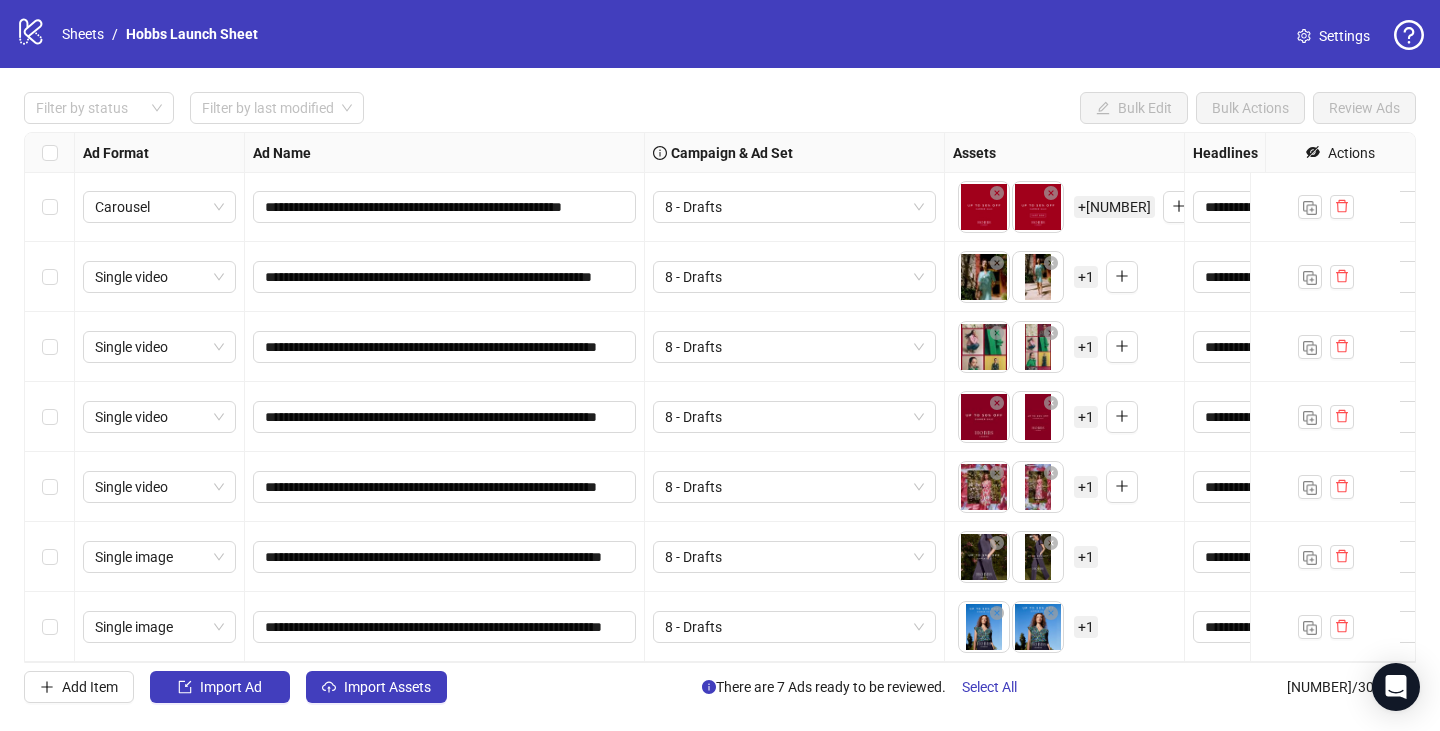 click on "+ 1" at bounding box center (1086, 627) 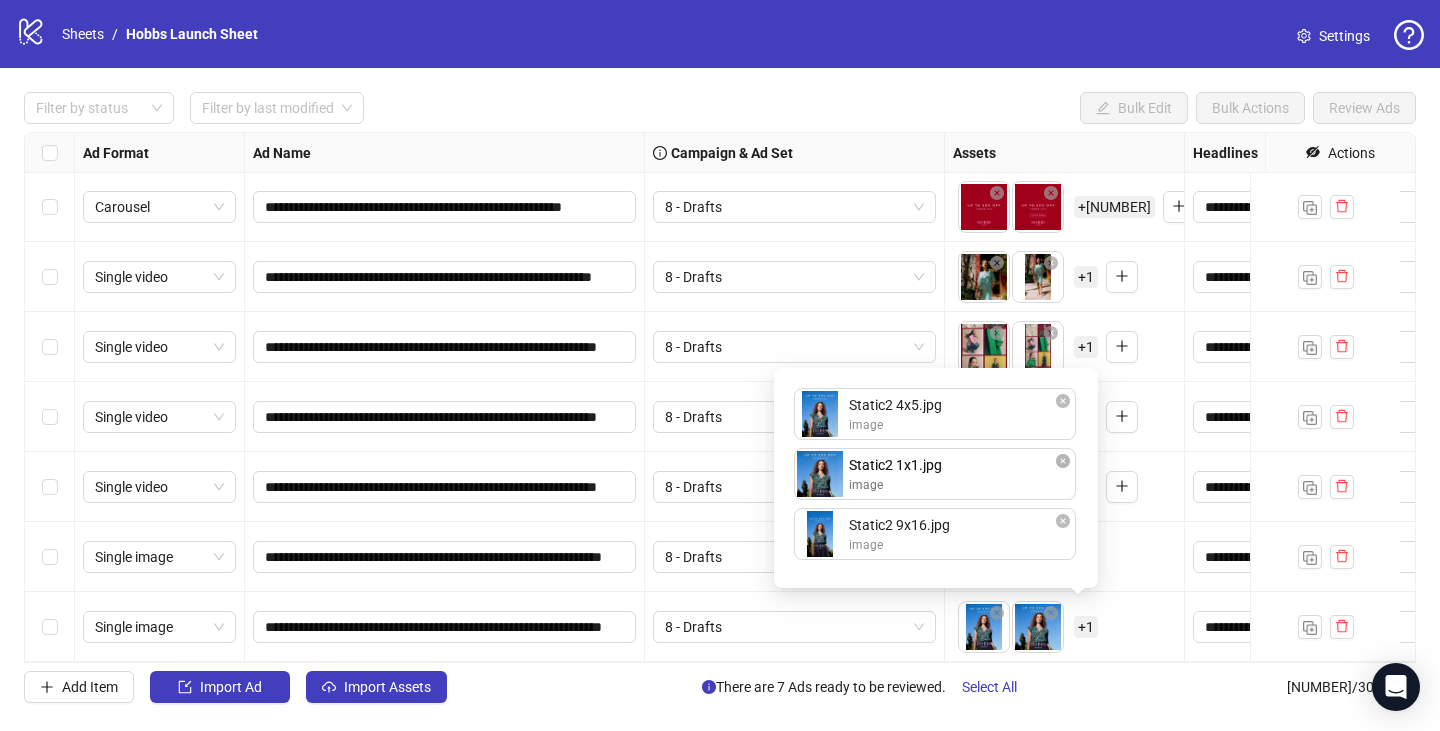 click on "Static2 4x5.jpg image Static2 1x1.jpg image Static2 9x16.jpg image Static2 1x1.jpg image
To pick up a draggable item, press the space bar.
While dragging, use the arrow keys to move the item.
Press space again to drop the item in its new position, or press escape to cancel.
Draggable item [UUID] was moved over droppable area [UUID]." at bounding box center [936, 478] 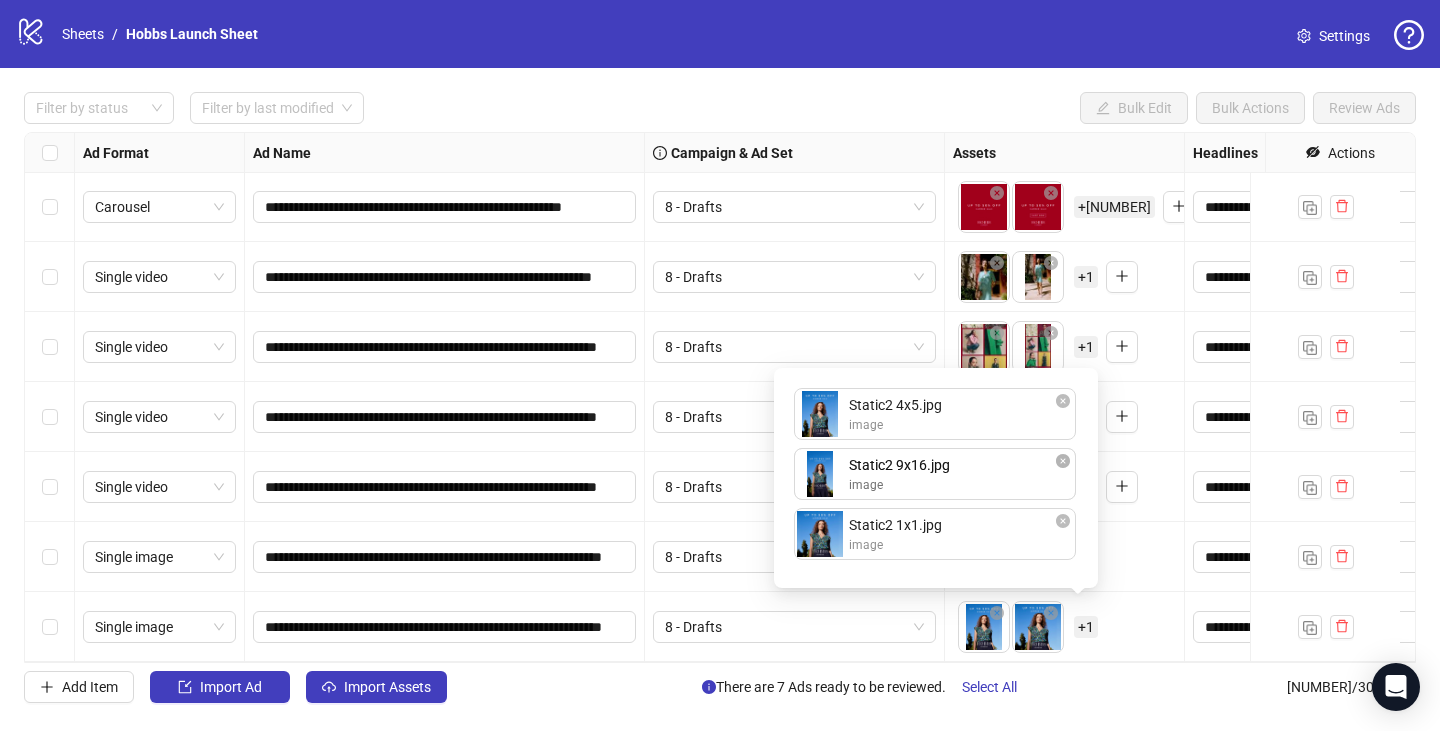 drag, startPoint x: 936, startPoint y: 526, endPoint x: 937, endPoint y: 476, distance: 50.01 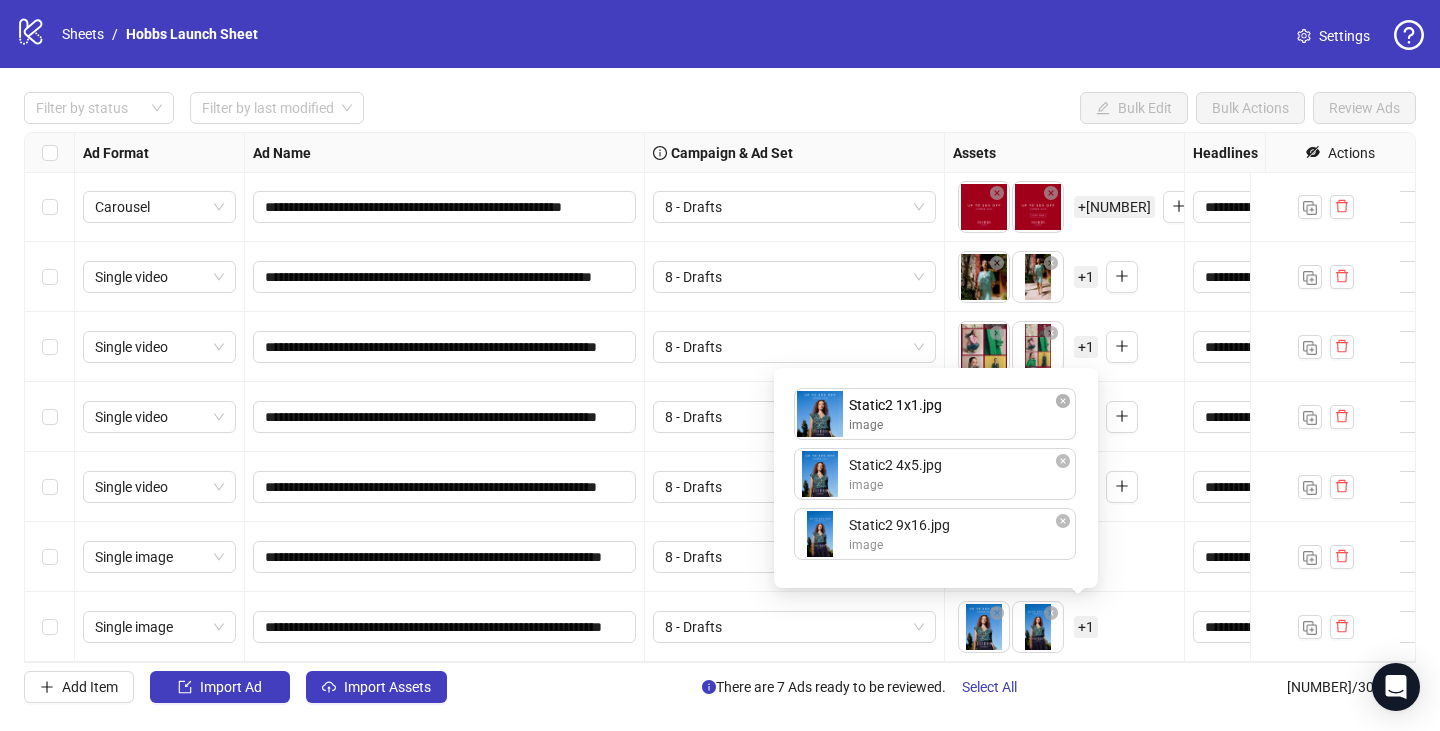 drag, startPoint x: 927, startPoint y: 534, endPoint x: 919, endPoint y: 412, distance: 122.26202 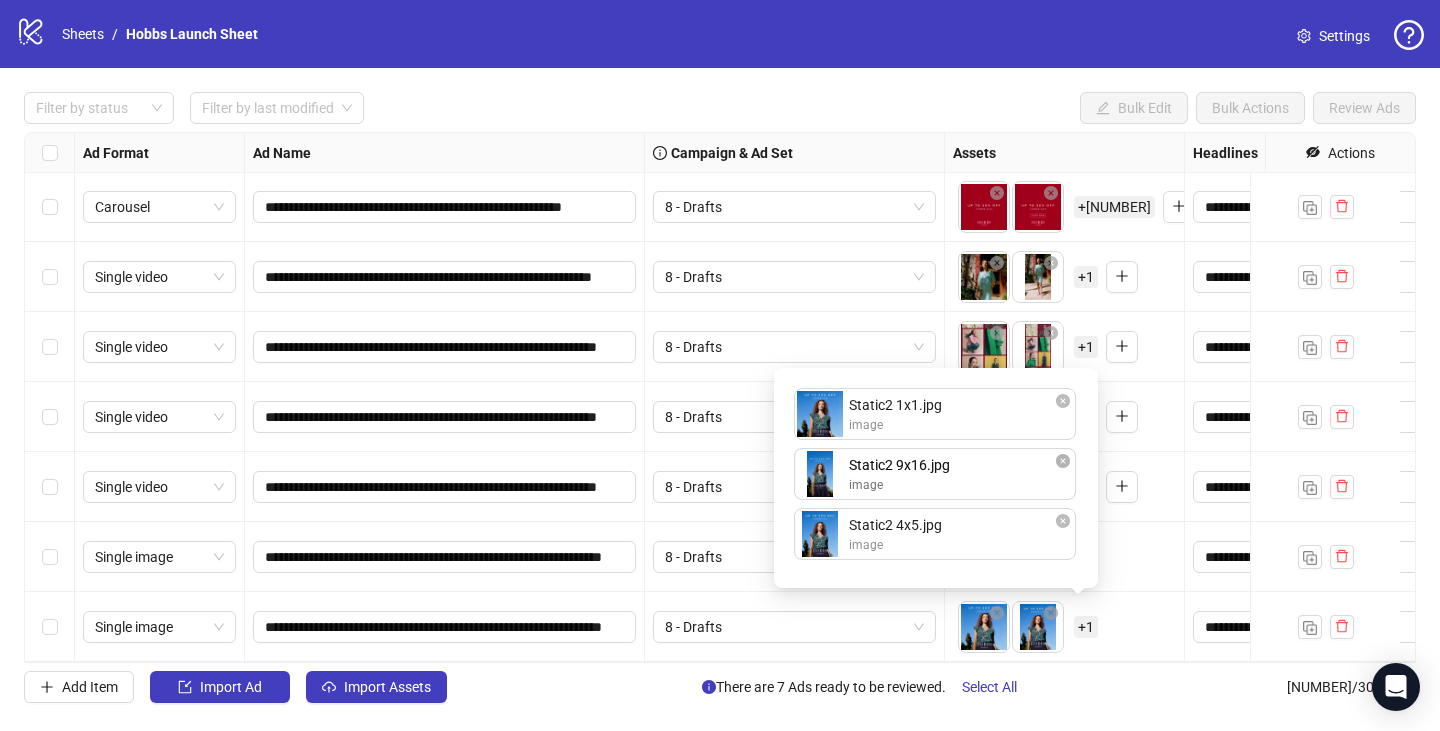 drag, startPoint x: 919, startPoint y: 531, endPoint x: 933, endPoint y: 471, distance: 61.611687 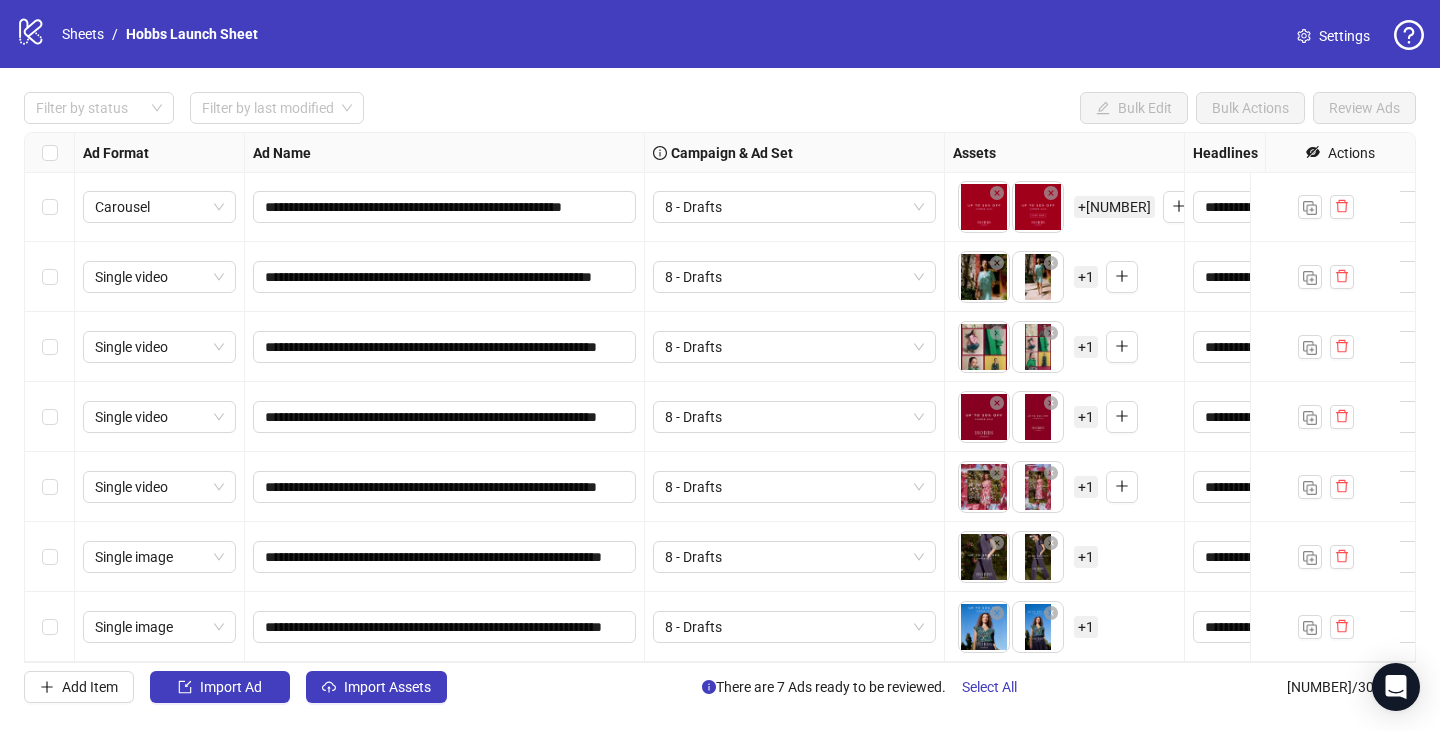 click on "To pick up a draggable item, press the space bar.
While dragging, use the arrow keys to move the item.
Press space again to drop the item in its new position, or press escape to cancel.
+ [NUMBER]" at bounding box center [1064, 557] 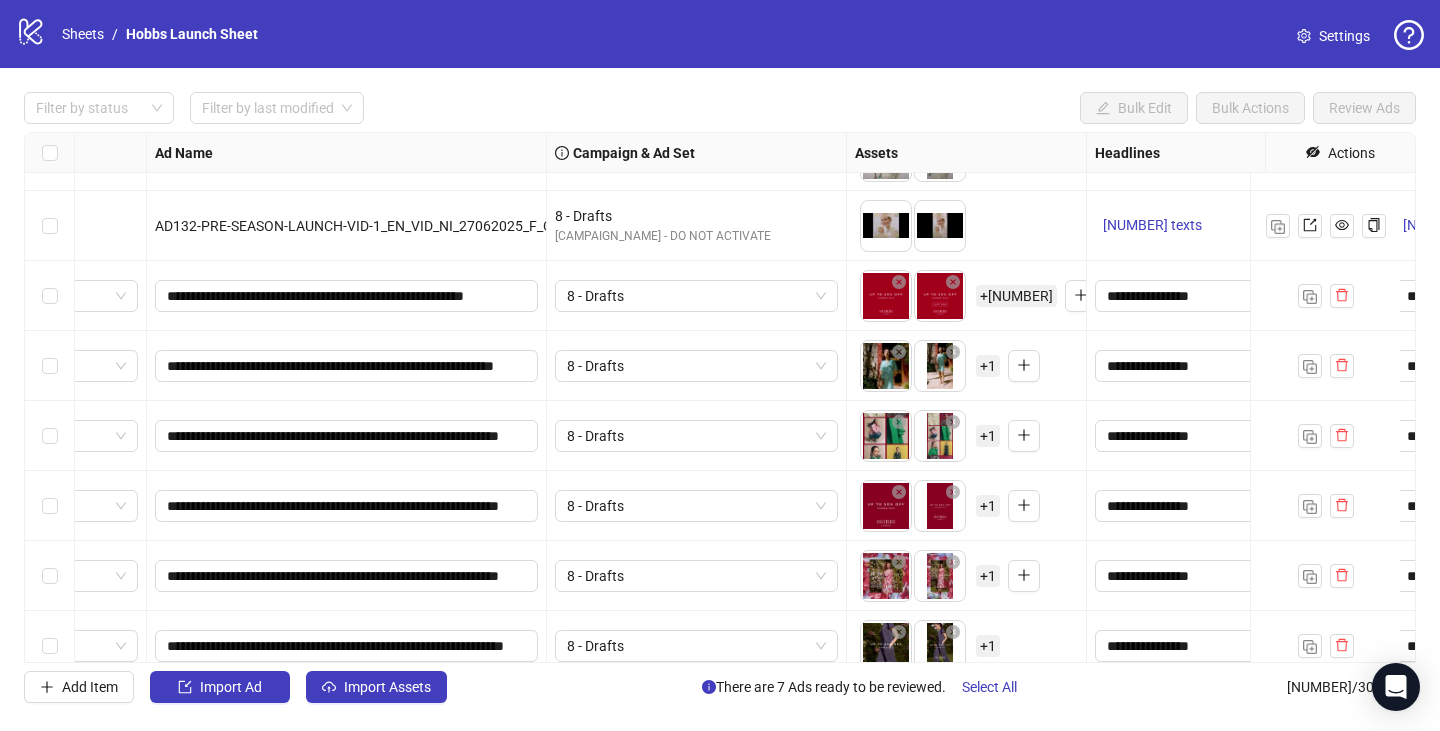 scroll, scrollTop: 11840, scrollLeft: 98, axis: both 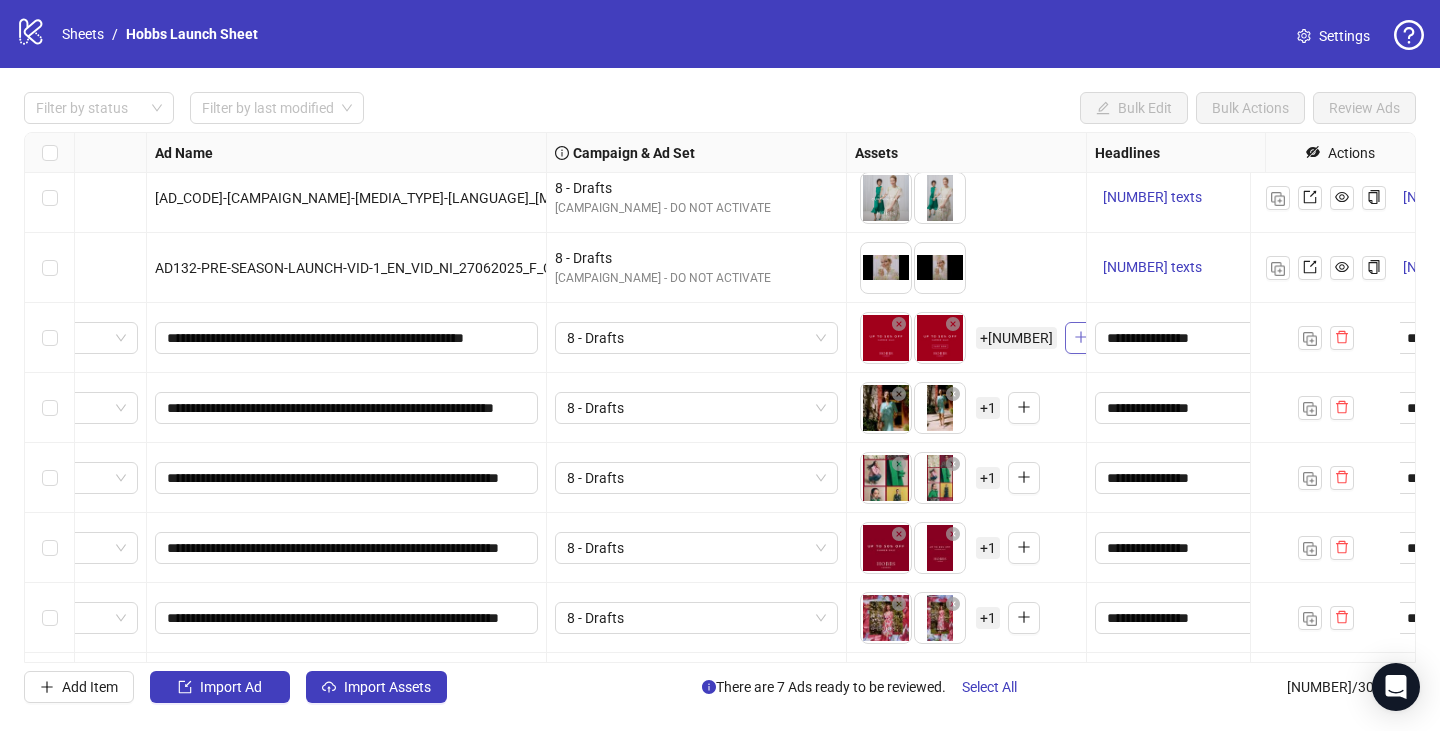click at bounding box center (1081, 337) 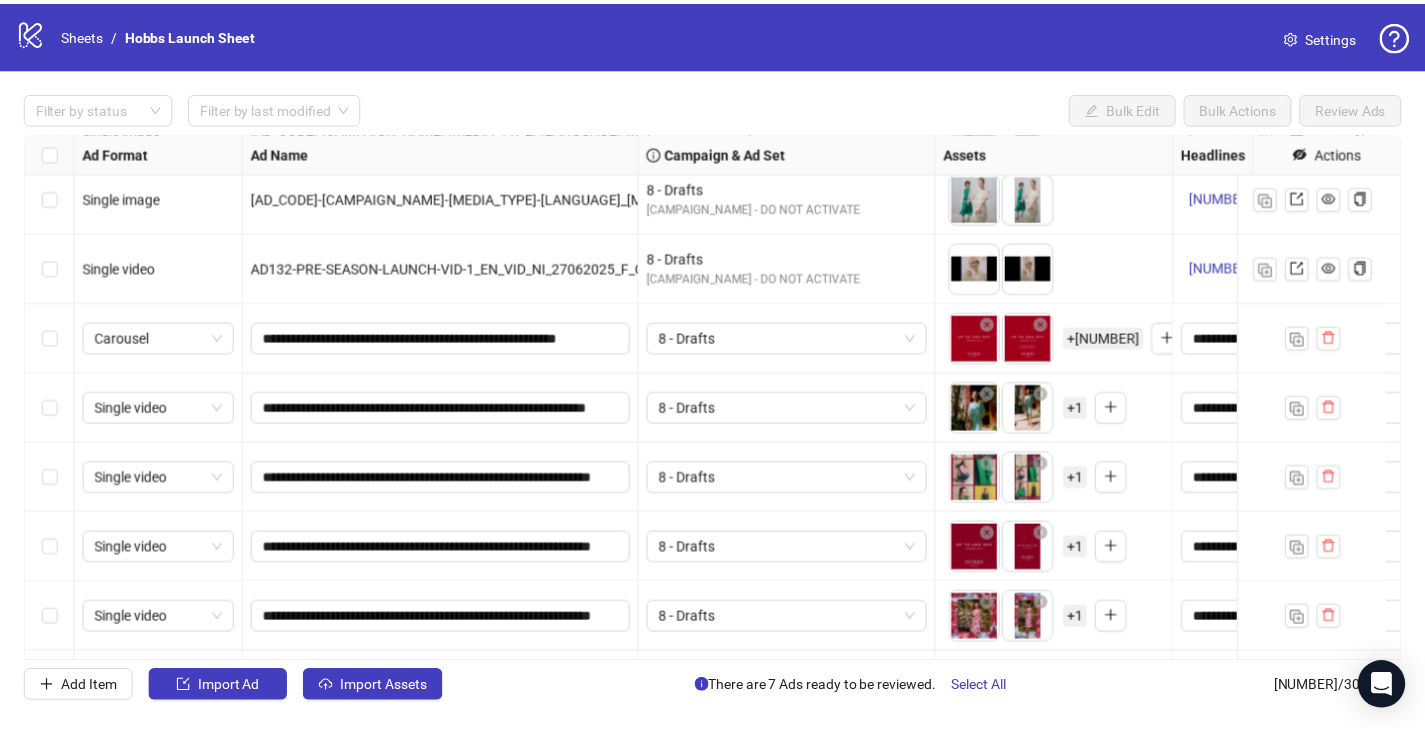 scroll, scrollTop: 11840, scrollLeft: 327, axis: both 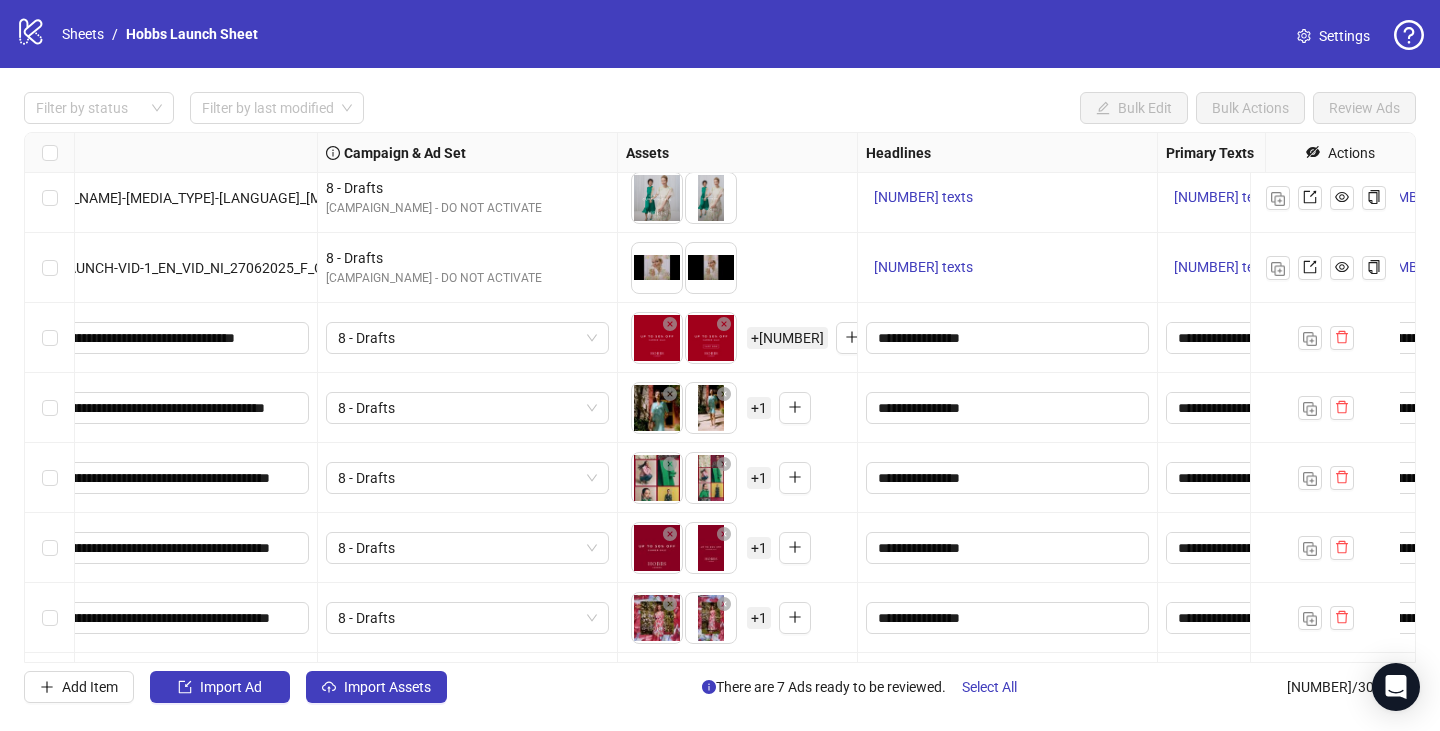 click on "+ 4" at bounding box center (787, 338) 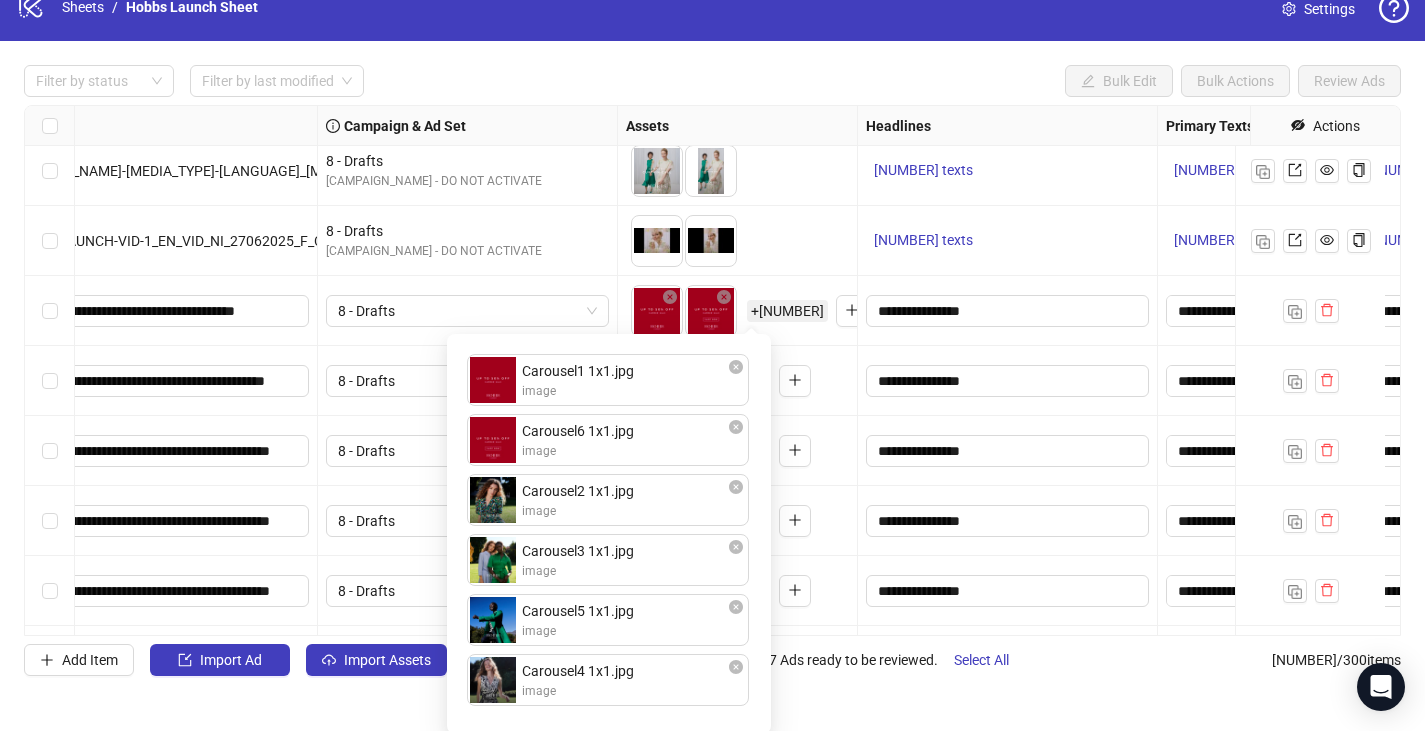 scroll, scrollTop: 30, scrollLeft: 0, axis: vertical 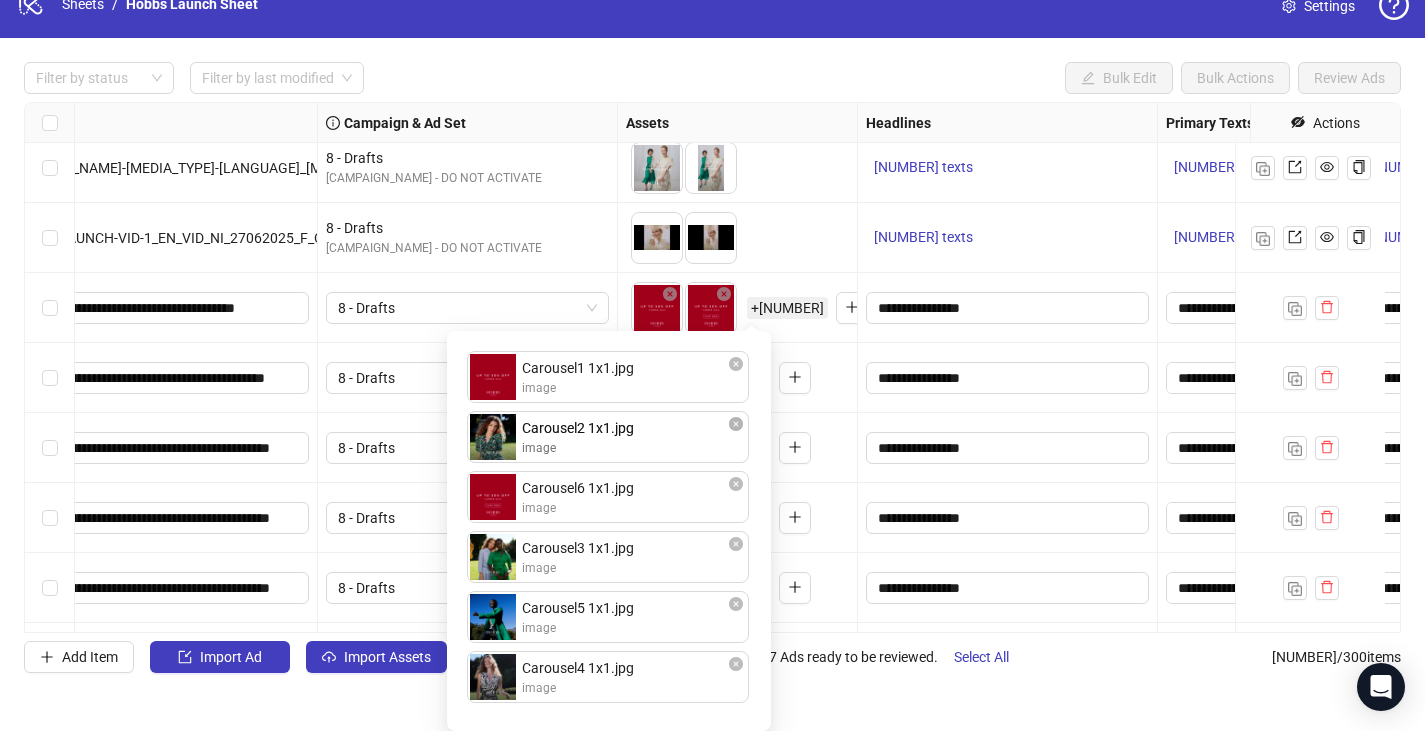 drag, startPoint x: 580, startPoint y: 511, endPoint x: 586, endPoint y: 450, distance: 61.294373 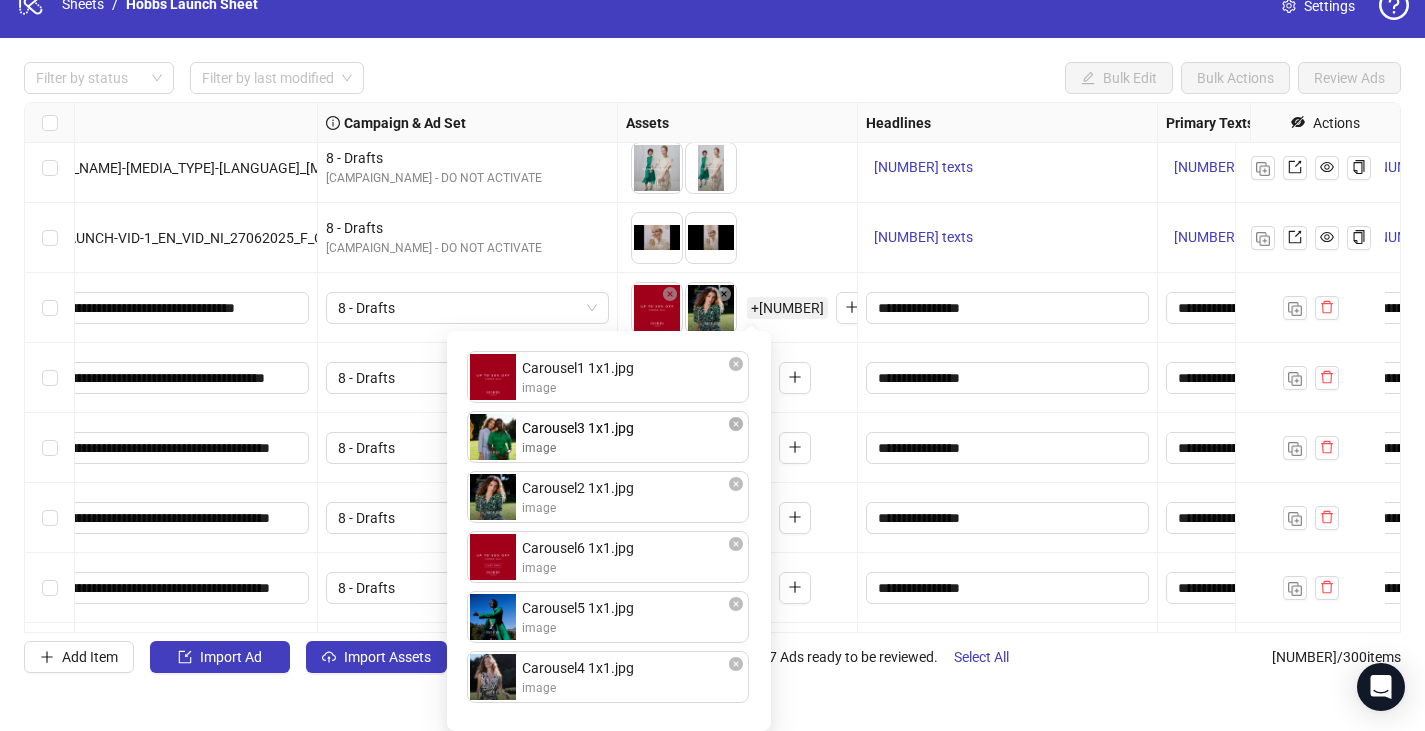 drag, startPoint x: 567, startPoint y: 580, endPoint x: 576, endPoint y: 491, distance: 89.453896 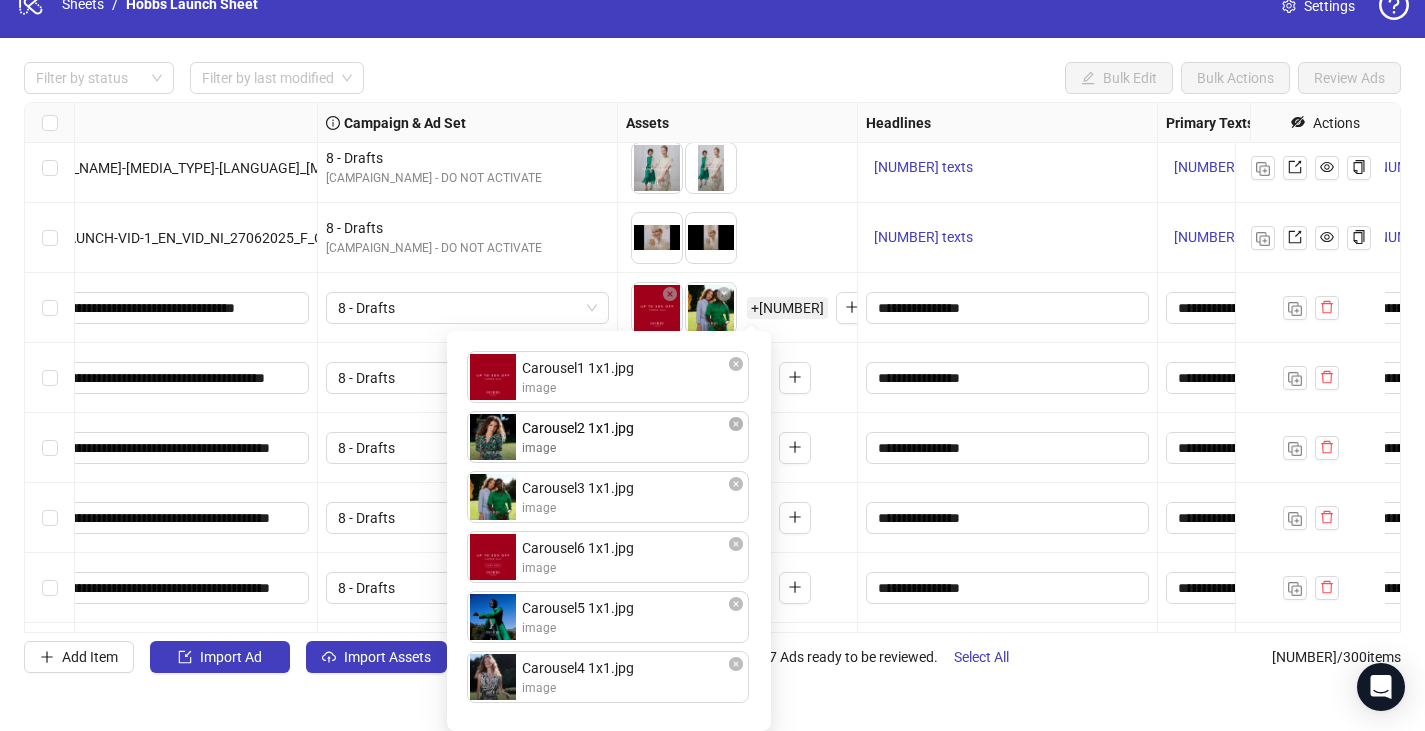drag, startPoint x: 555, startPoint y: 503, endPoint x: 565, endPoint y: 452, distance: 51.971146 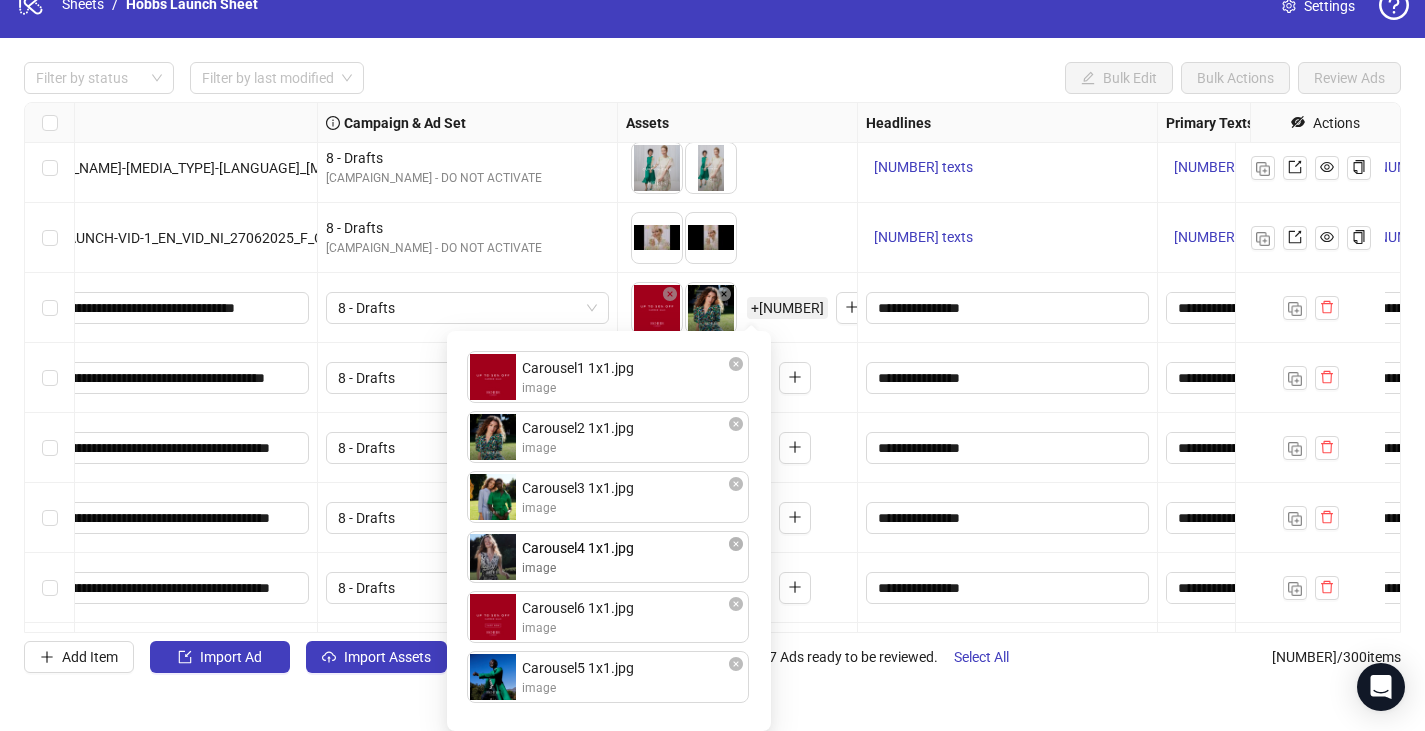 drag, startPoint x: 557, startPoint y: 665, endPoint x: 570, endPoint y: 568, distance: 97.867256 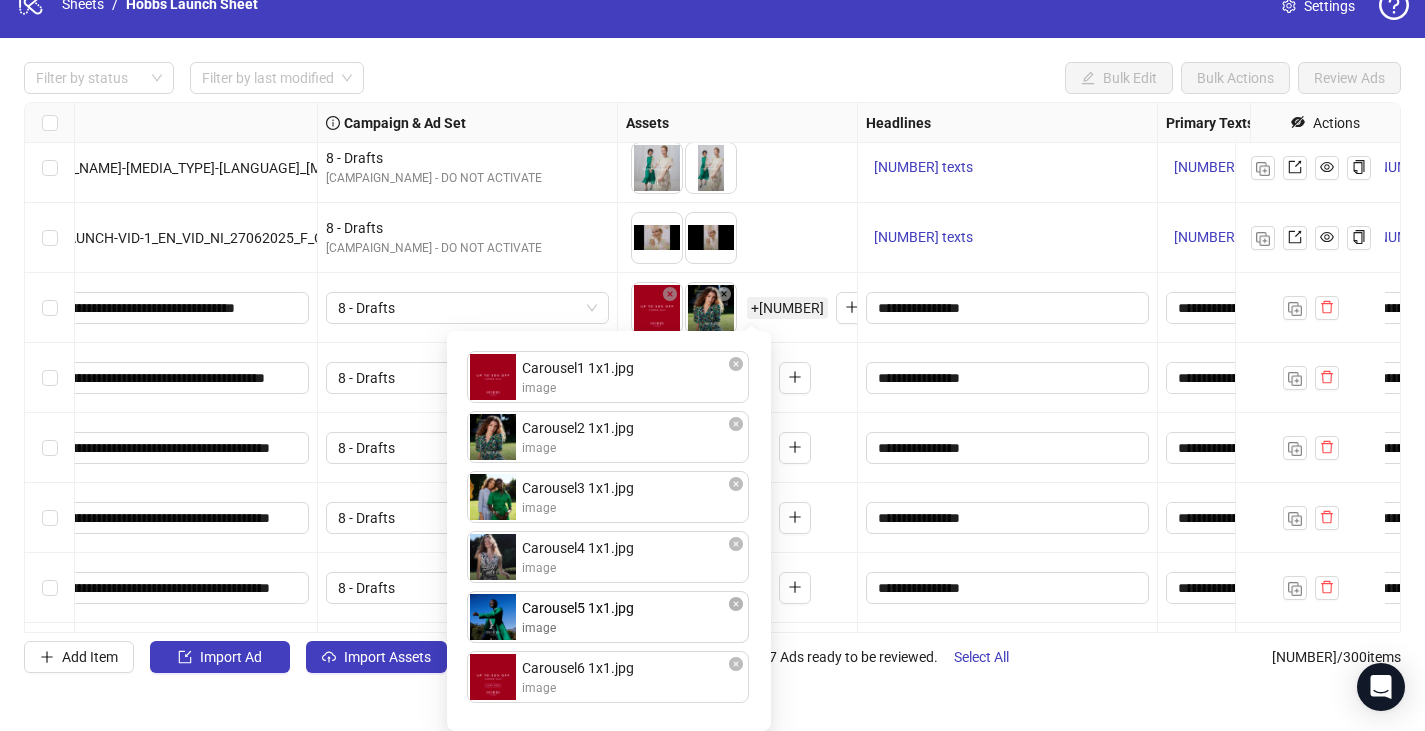 drag, startPoint x: 561, startPoint y: 676, endPoint x: 563, endPoint y: 615, distance: 61.03278 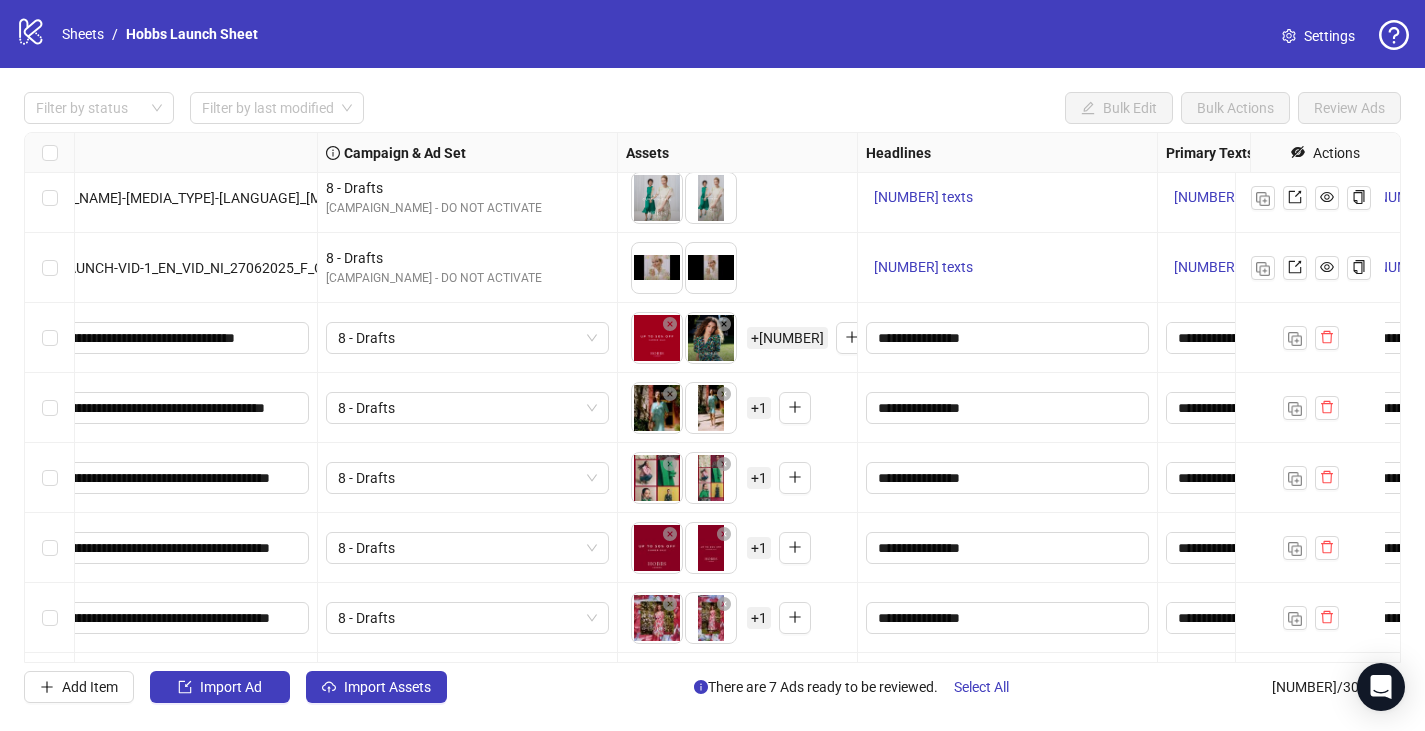 scroll, scrollTop: 29, scrollLeft: 0, axis: vertical 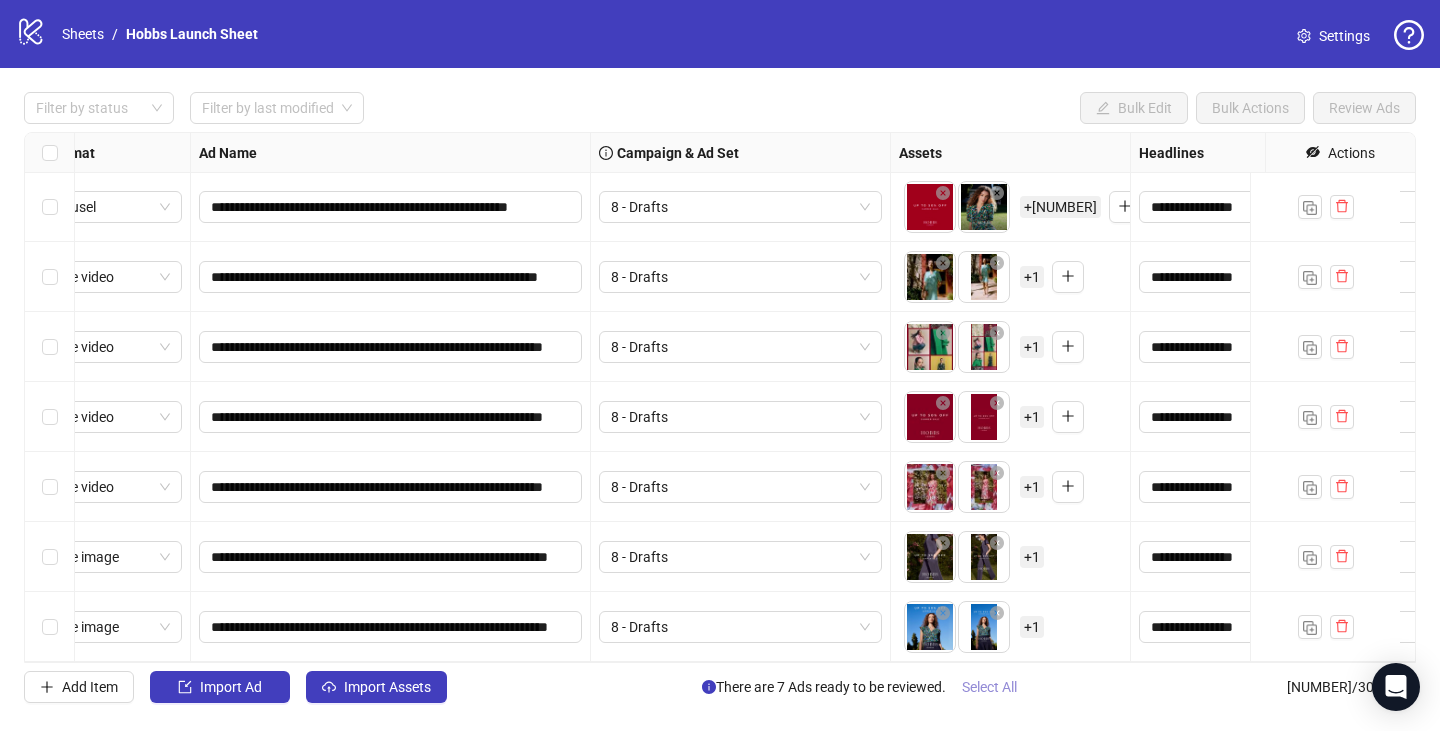 click on "Select All" at bounding box center [989, 687] 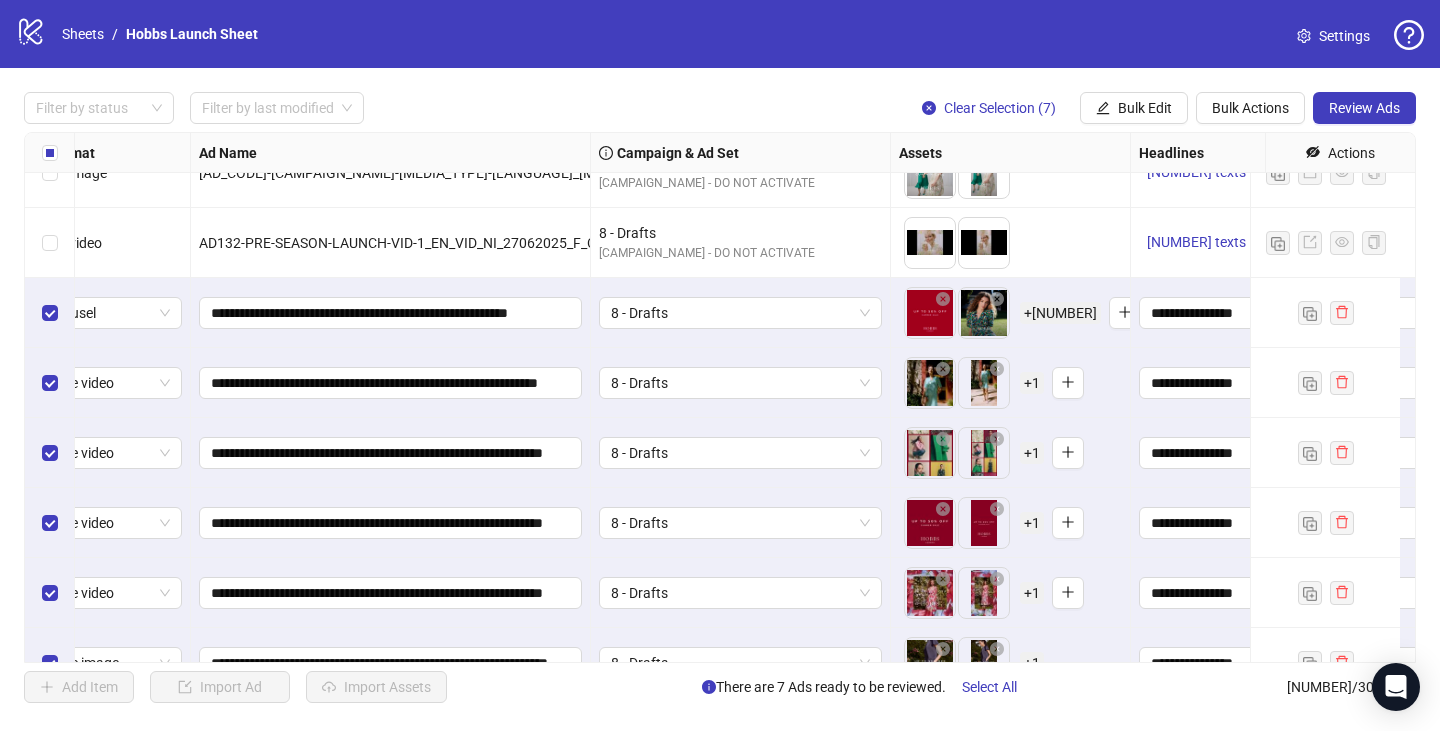 scroll, scrollTop: 11986, scrollLeft: 54, axis: both 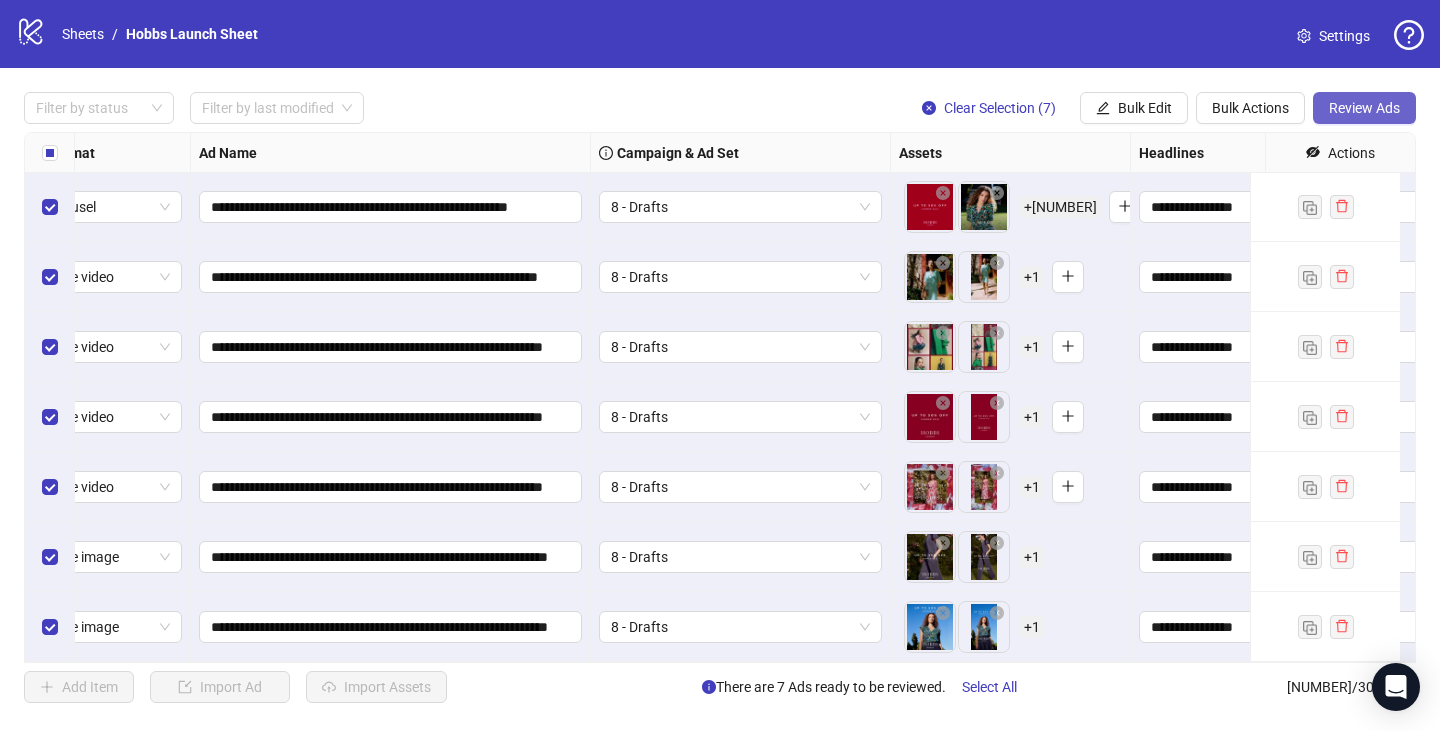 click on "Review Ads" at bounding box center (1364, 108) 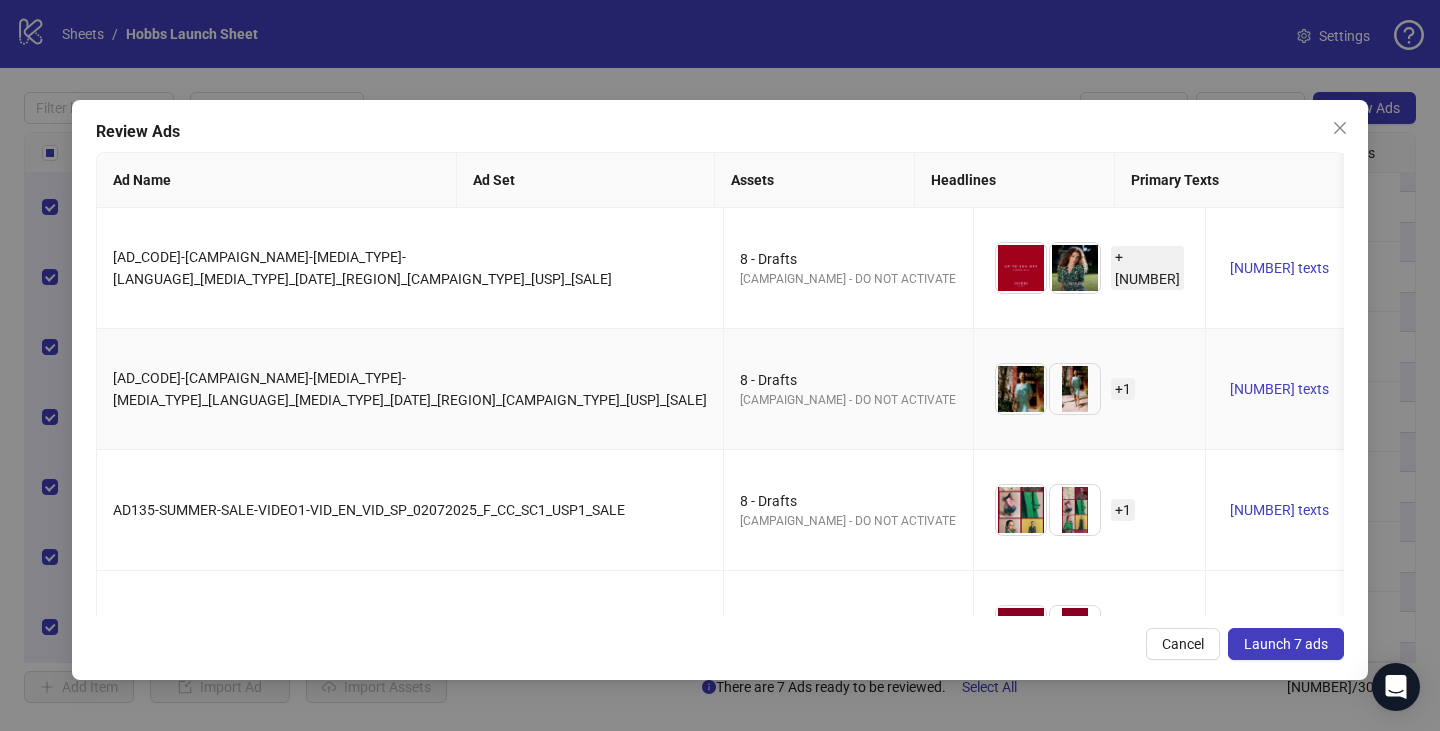 scroll, scrollTop: 454, scrollLeft: 0, axis: vertical 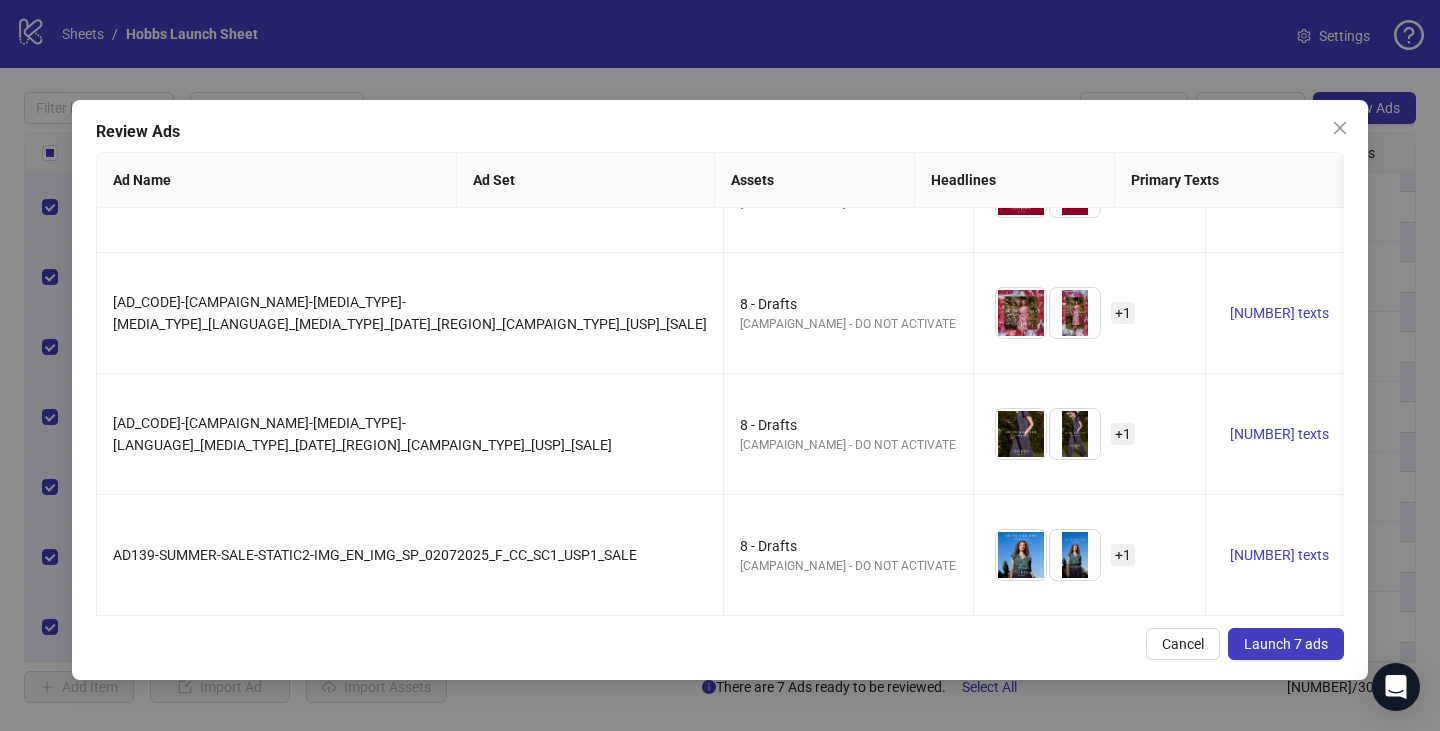 click on "Launch 7 ads" at bounding box center [1286, 644] 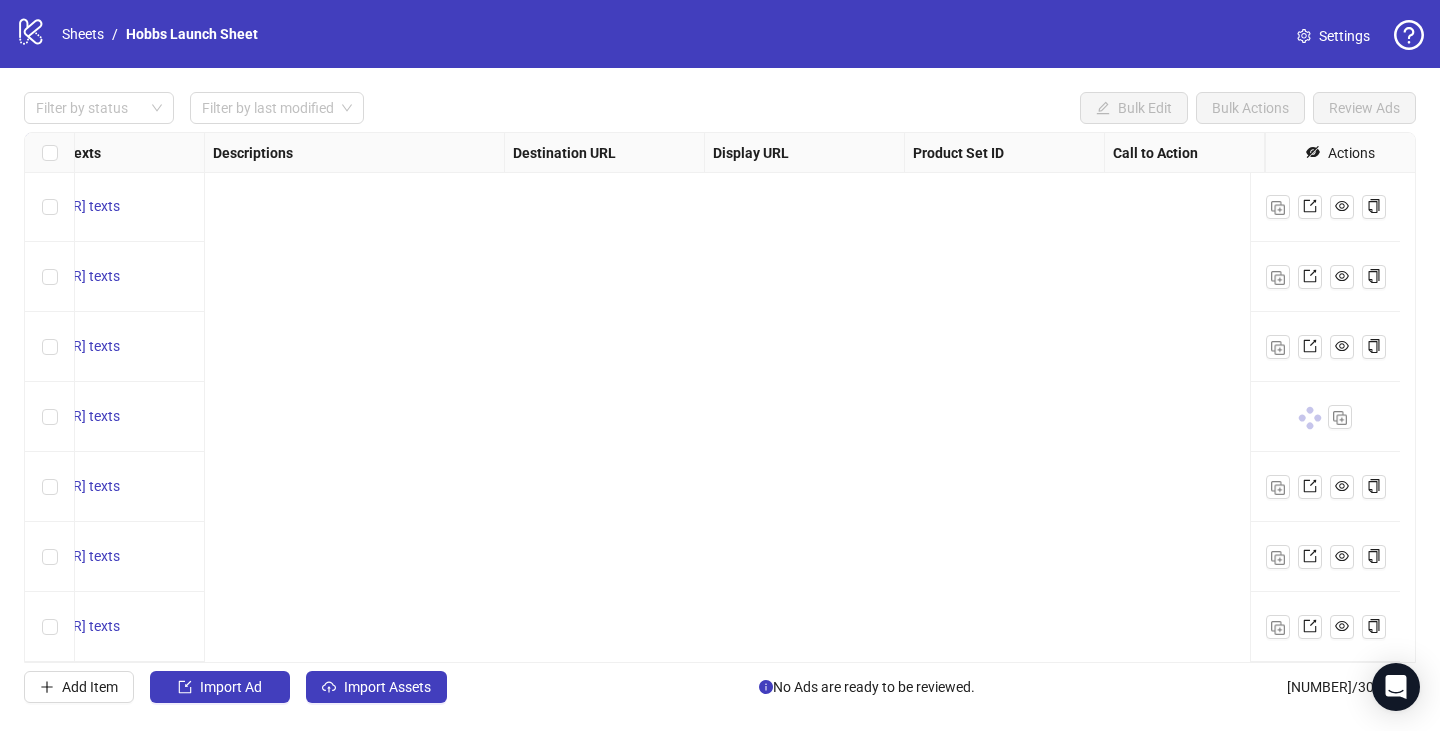 scroll, scrollTop: 11986, scrollLeft: 0, axis: vertical 